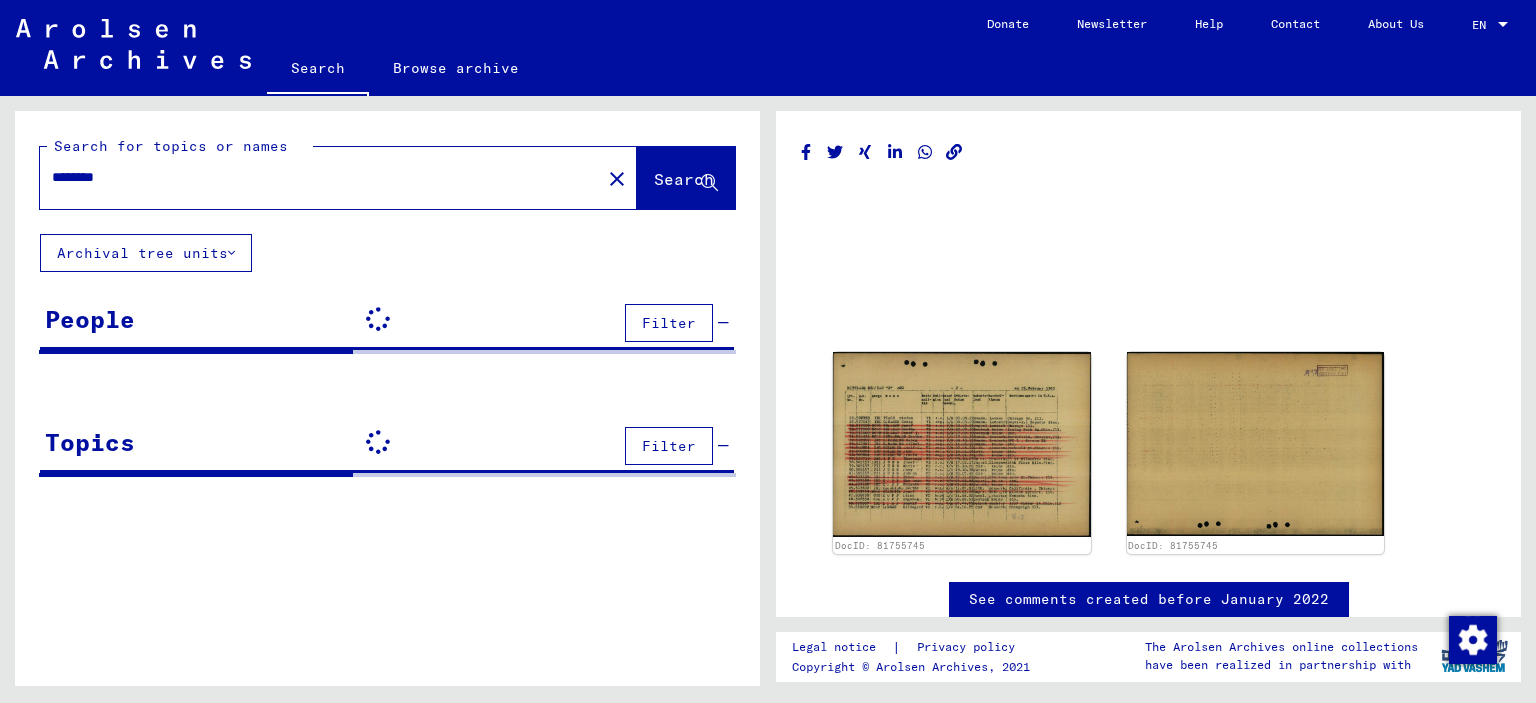 scroll, scrollTop: 0, scrollLeft: 0, axis: both 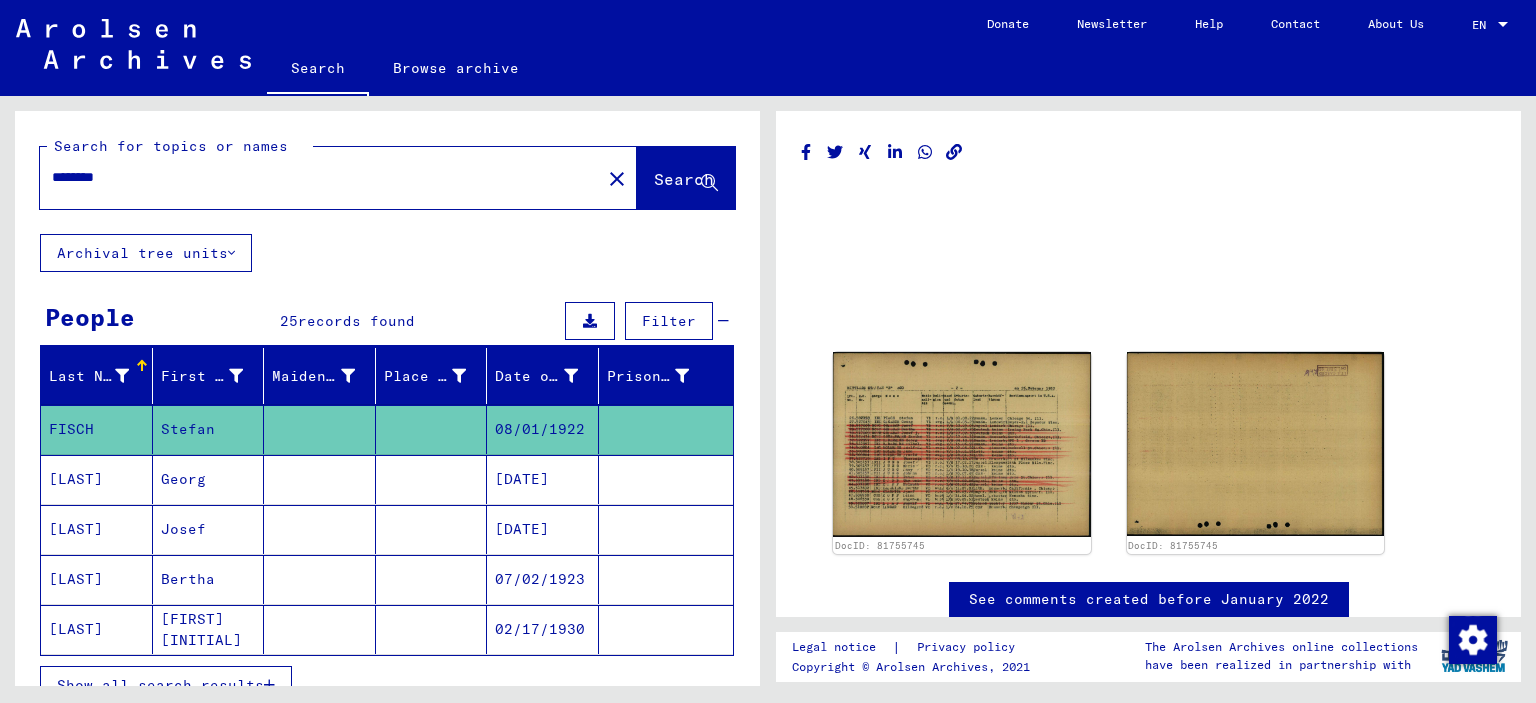 click on "********" 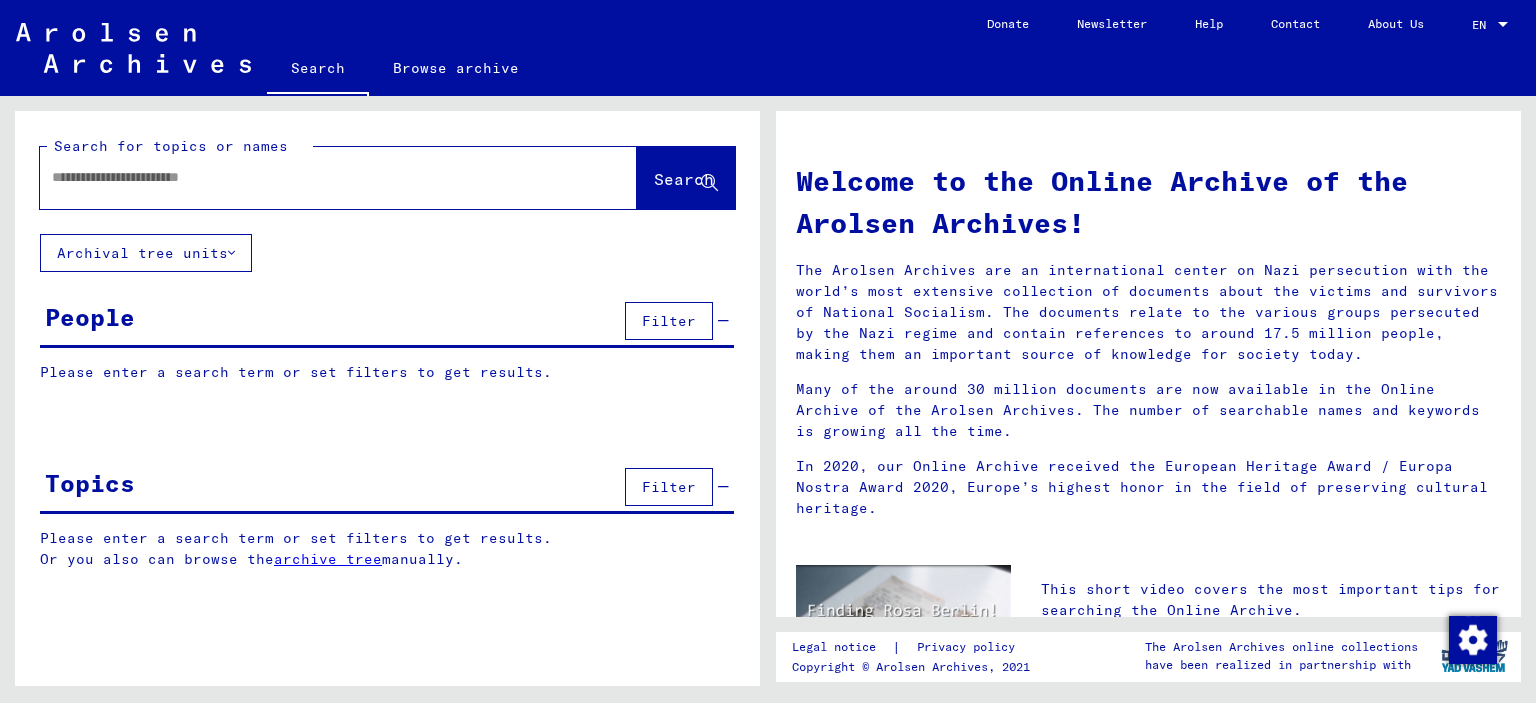 click at bounding box center [314, 177] 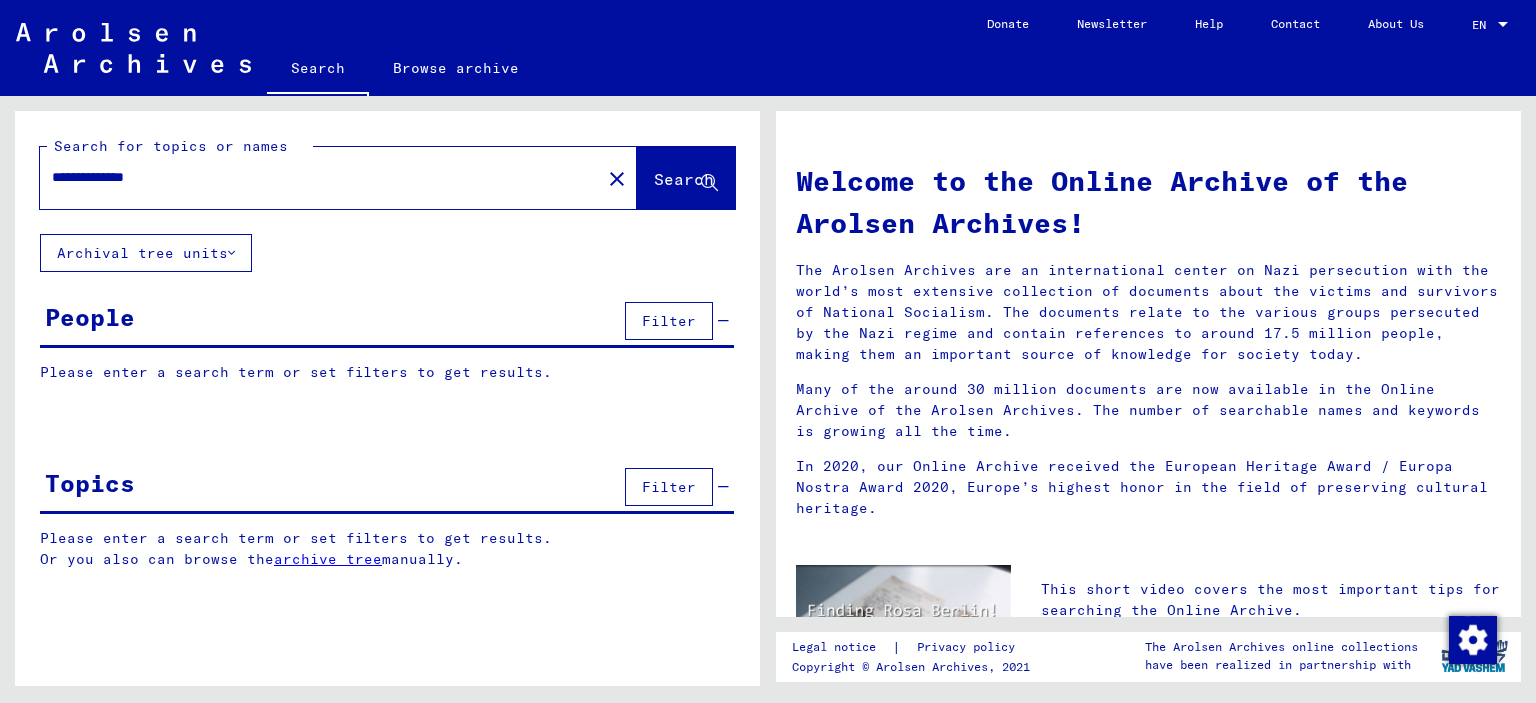 type on "**********" 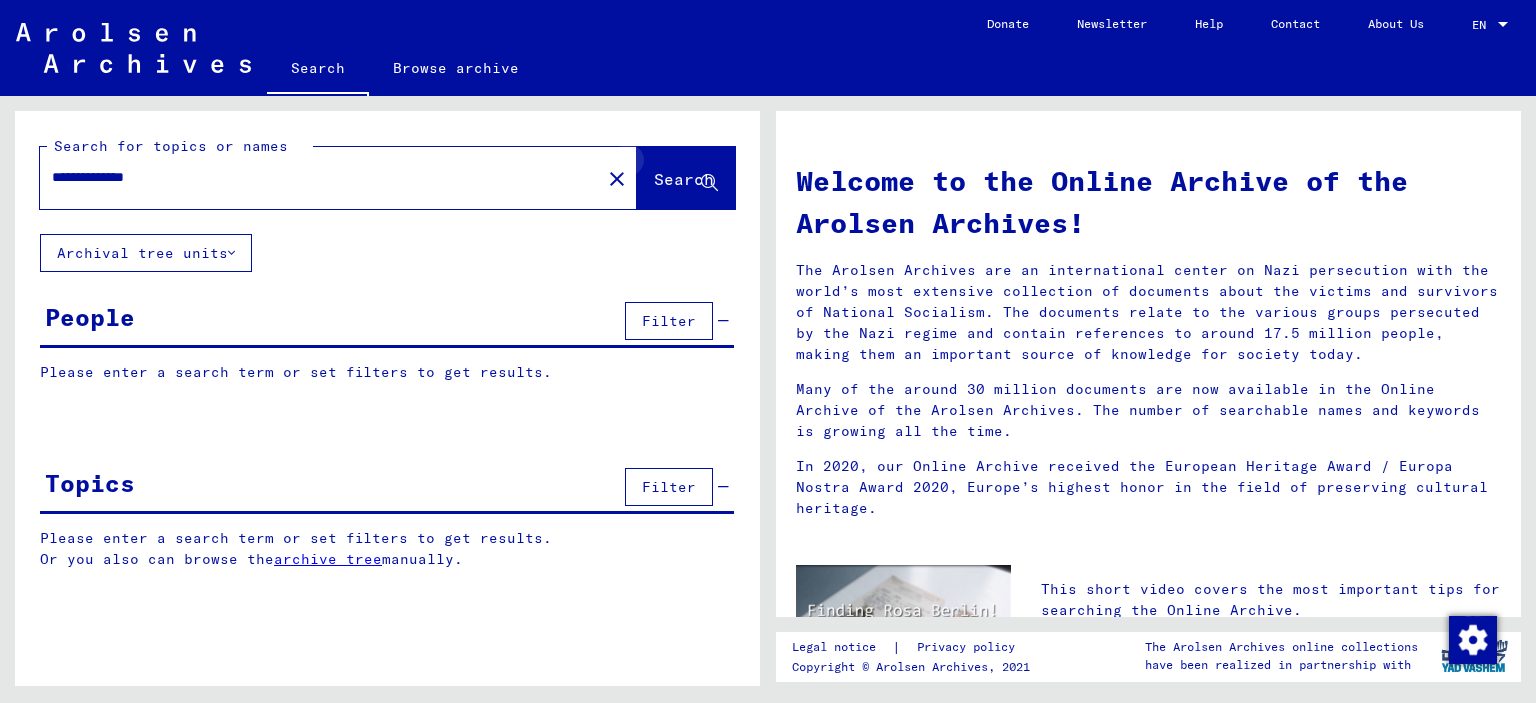 click 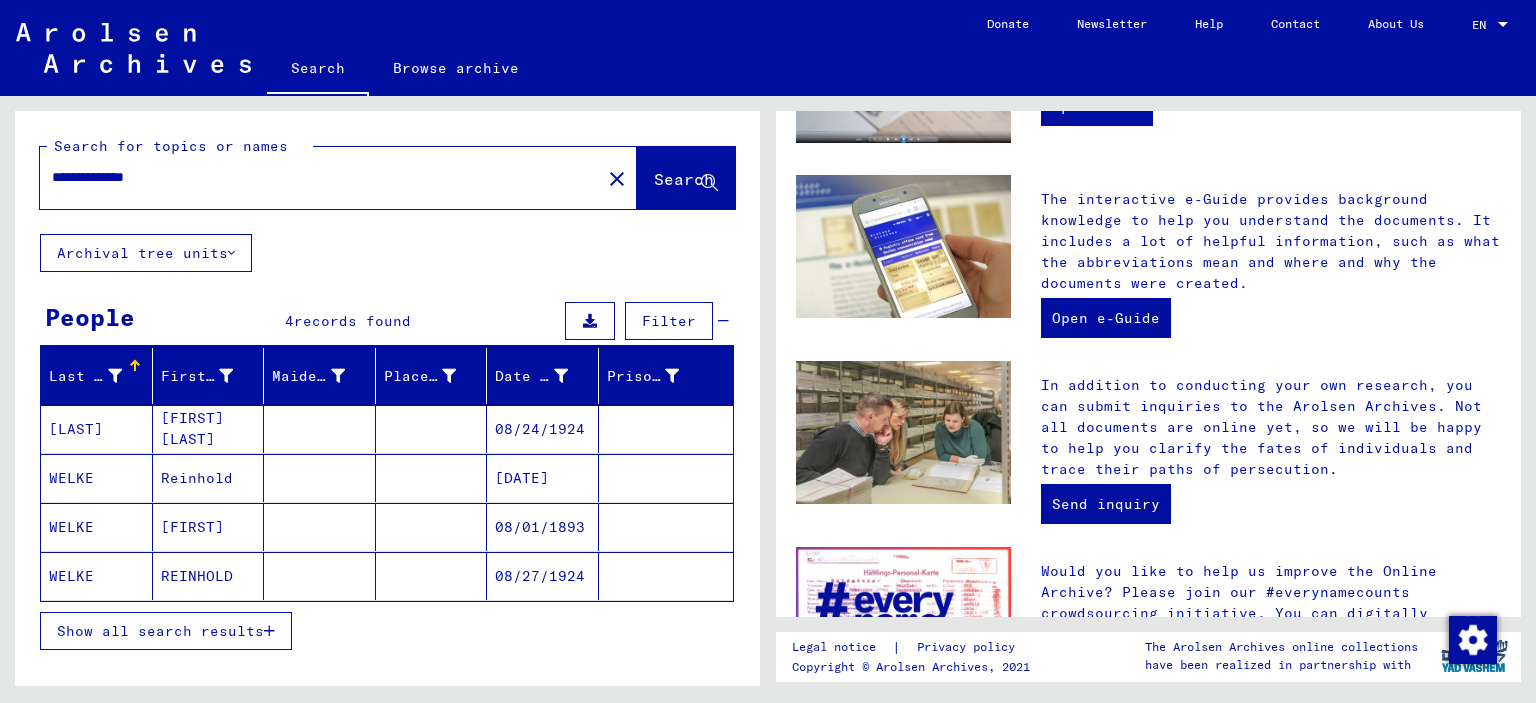 scroll, scrollTop: 727, scrollLeft: 0, axis: vertical 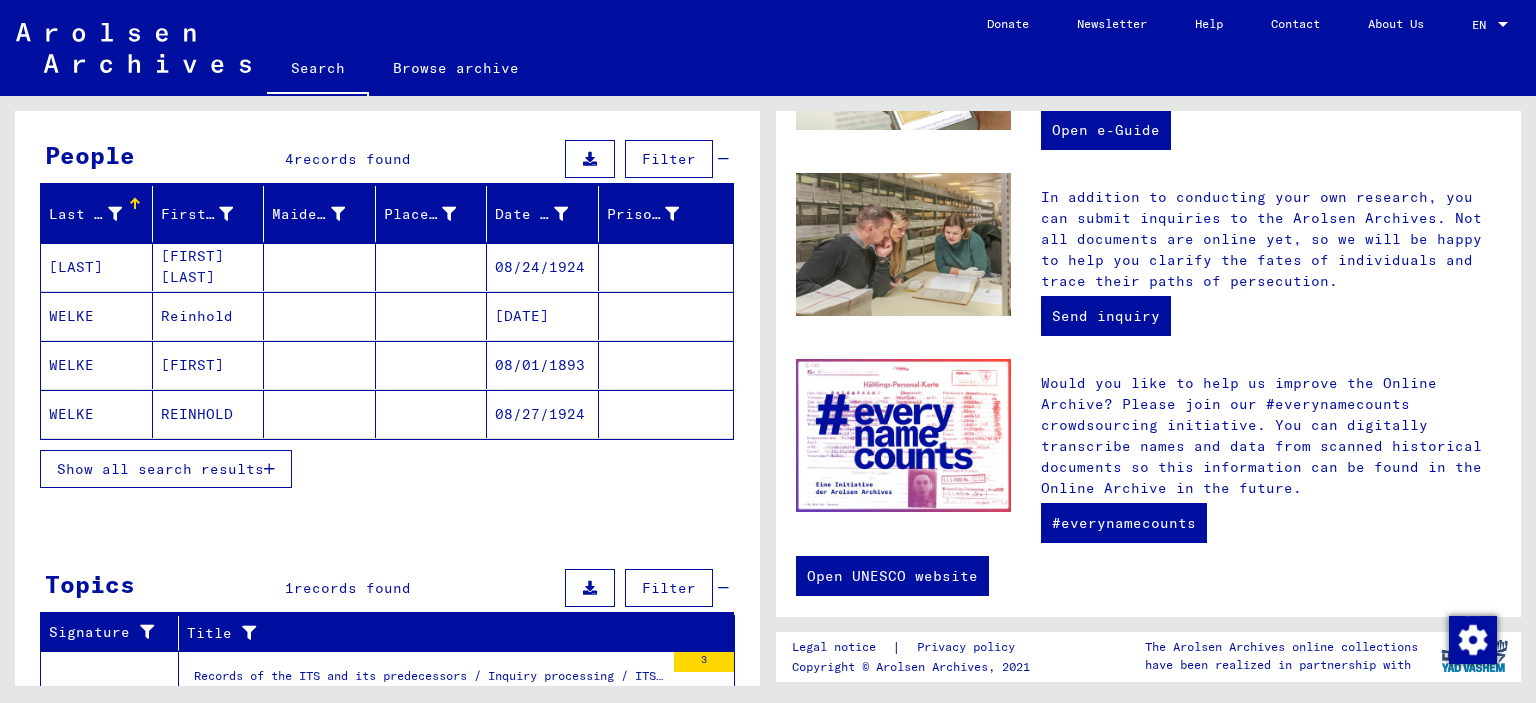 click on "Show all search results" at bounding box center [166, 469] 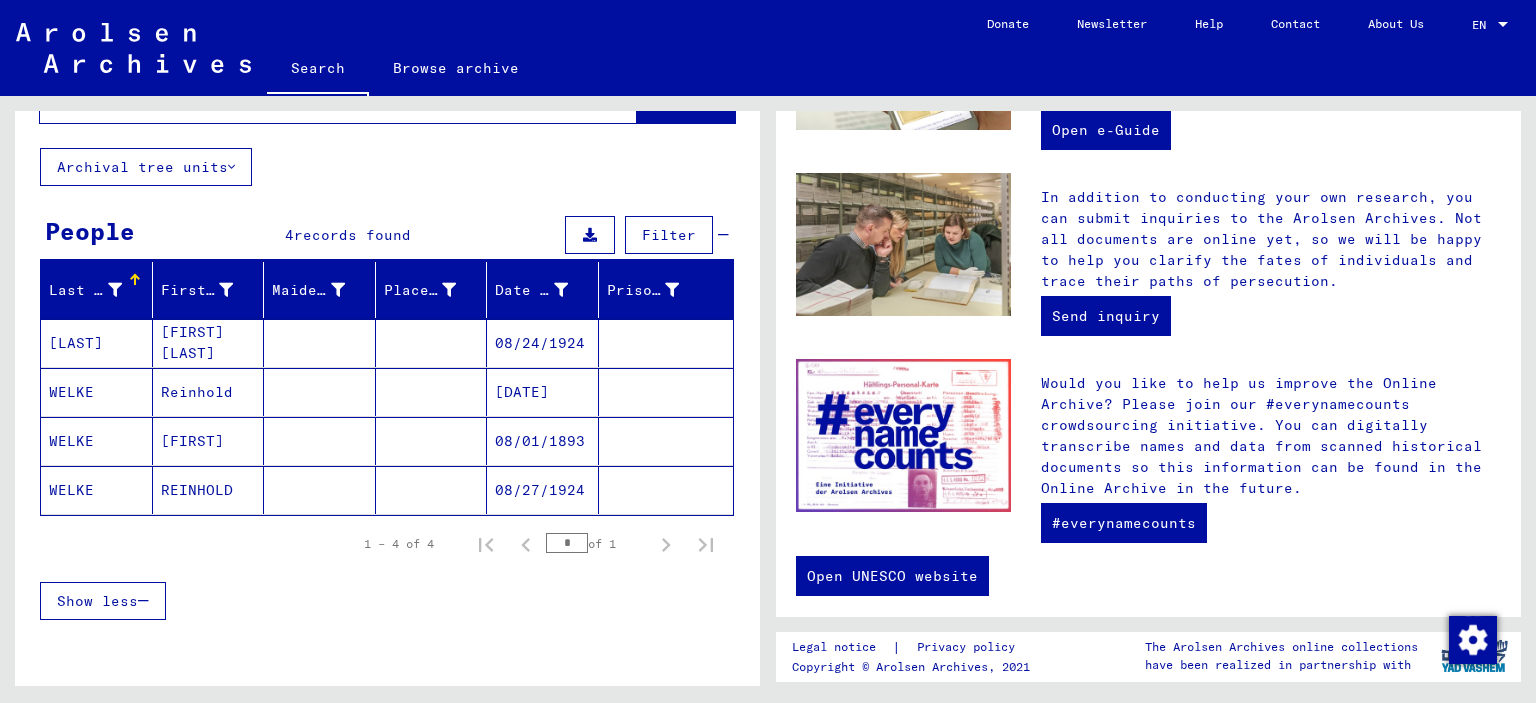scroll, scrollTop: 0, scrollLeft: 0, axis: both 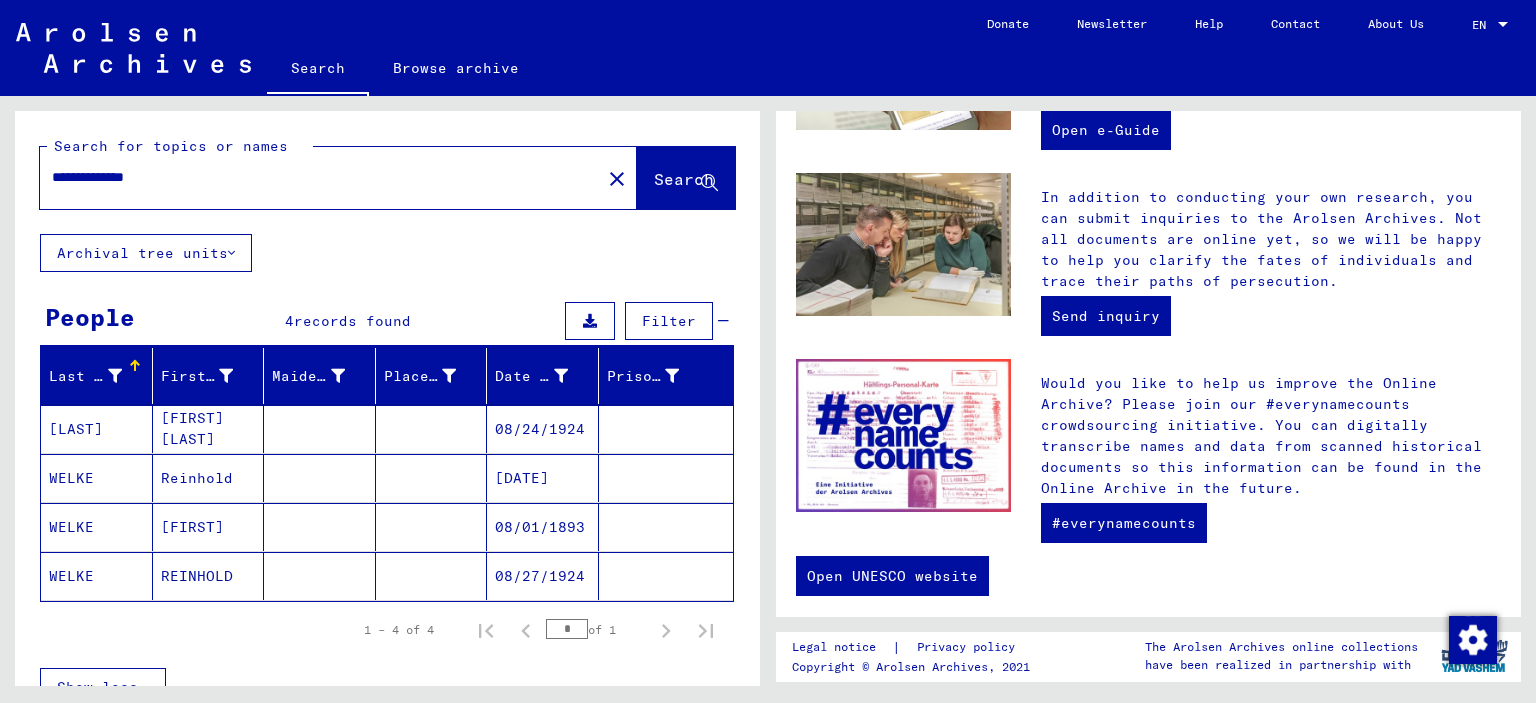 click on "REINHOLD" 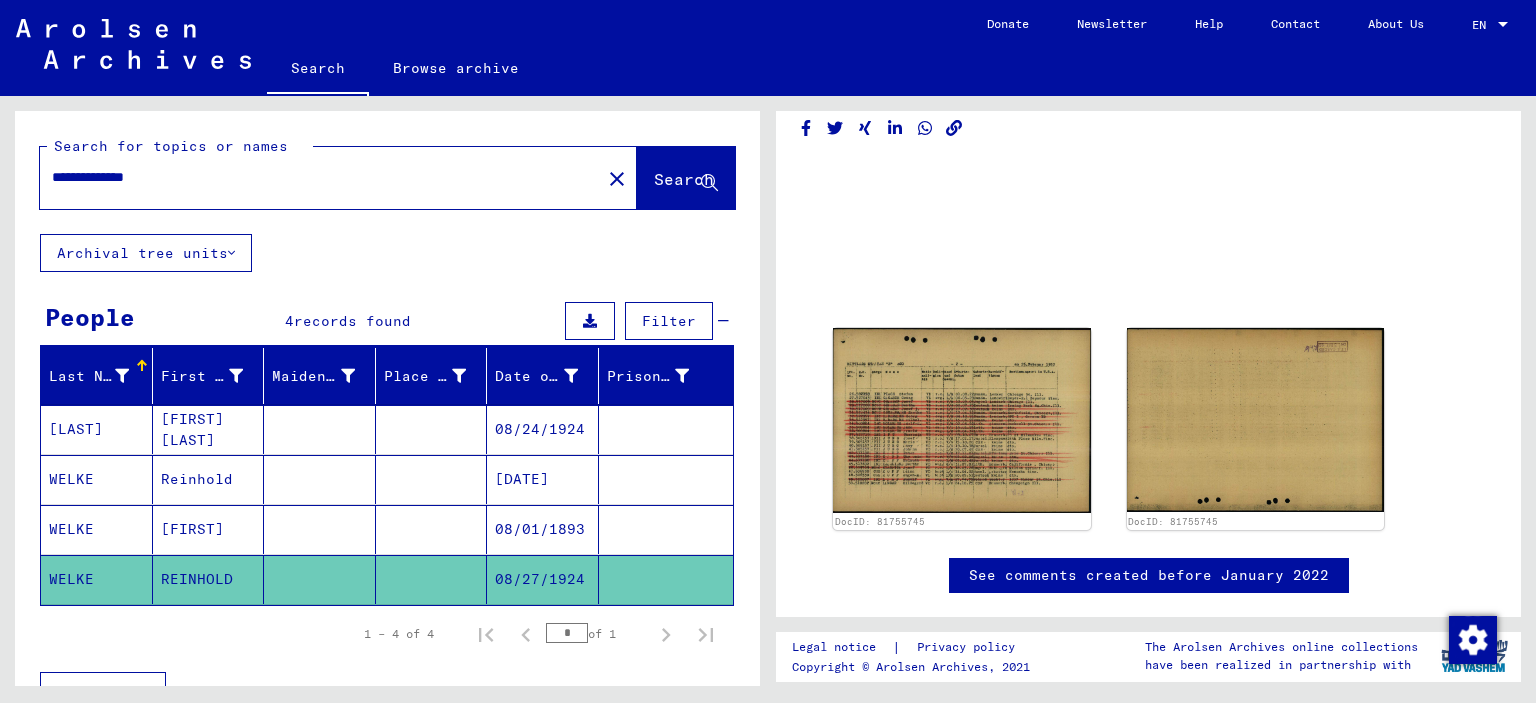 scroll, scrollTop: 0, scrollLeft: 0, axis: both 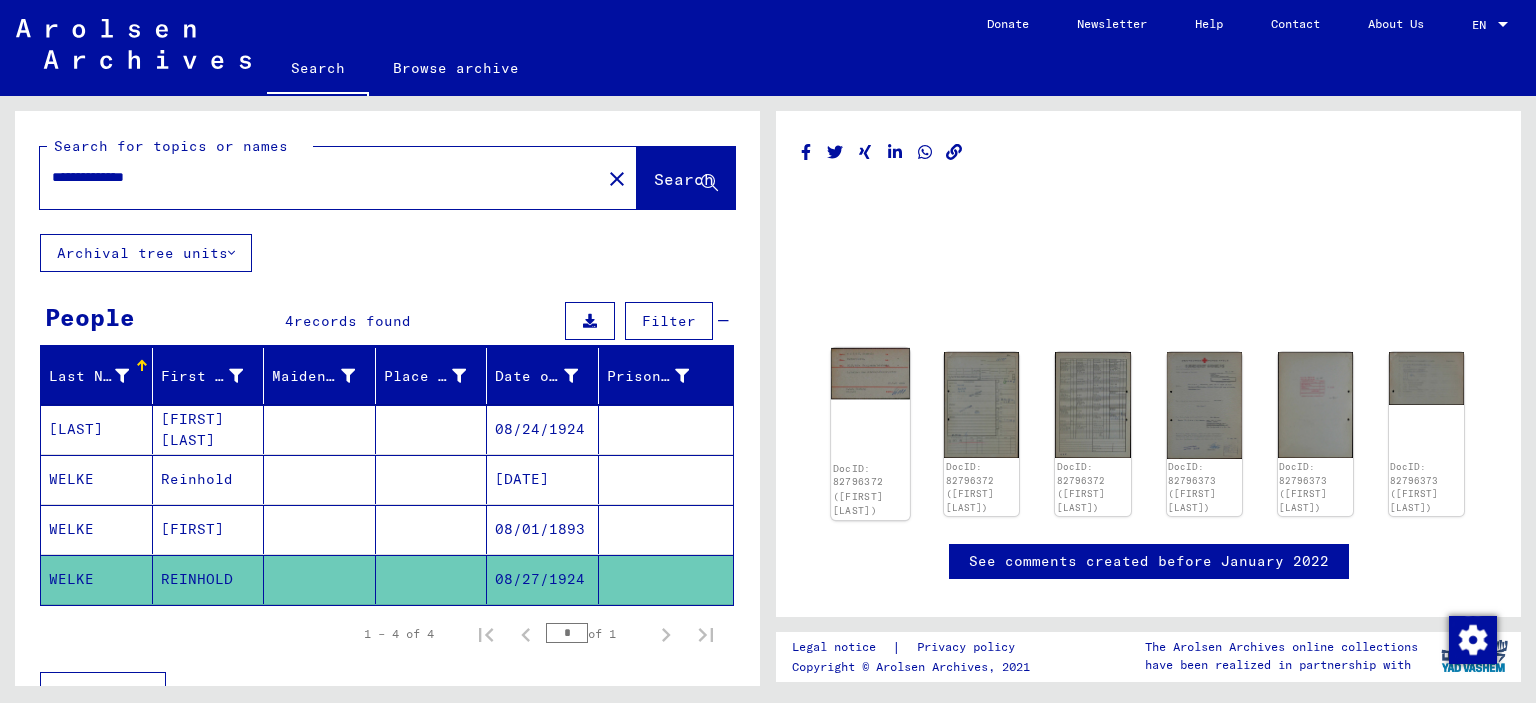click 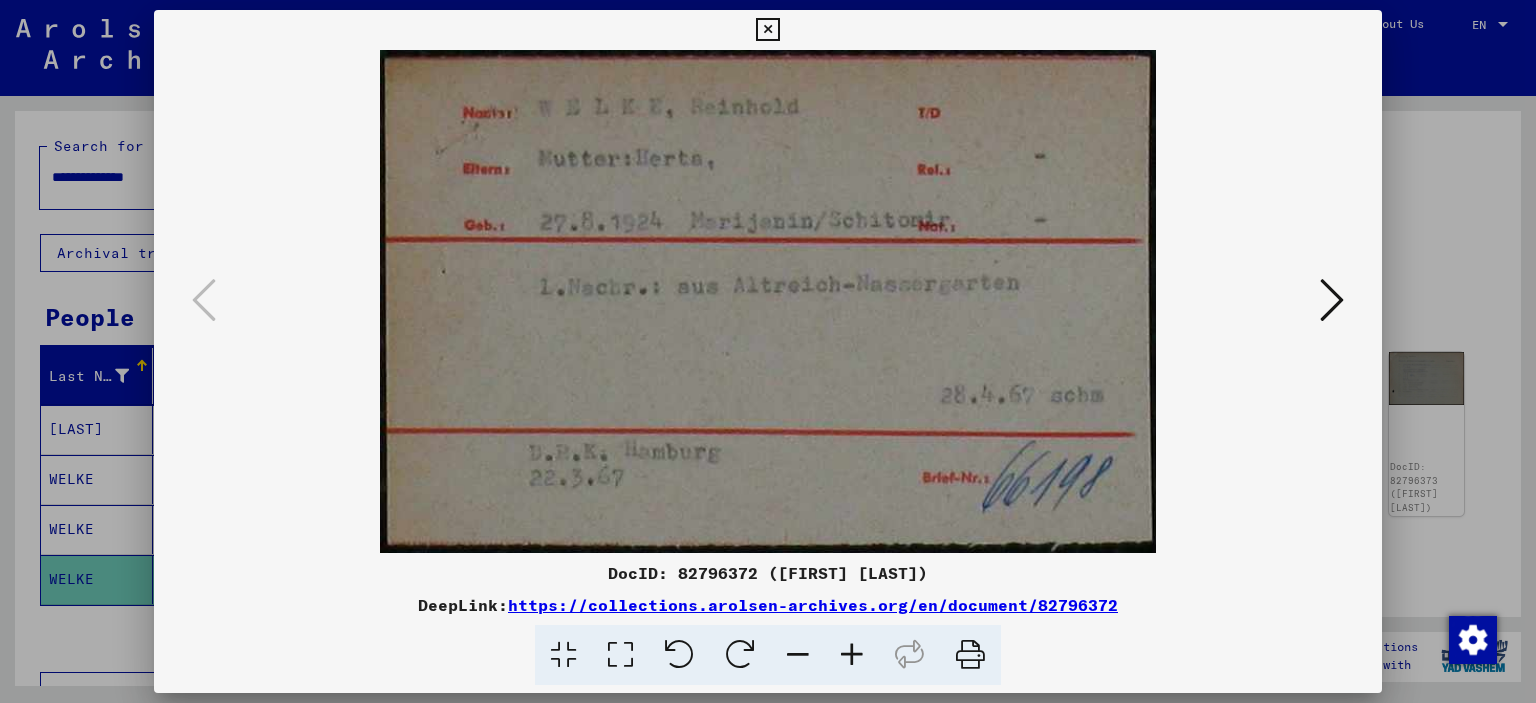 click at bounding box center [767, 30] 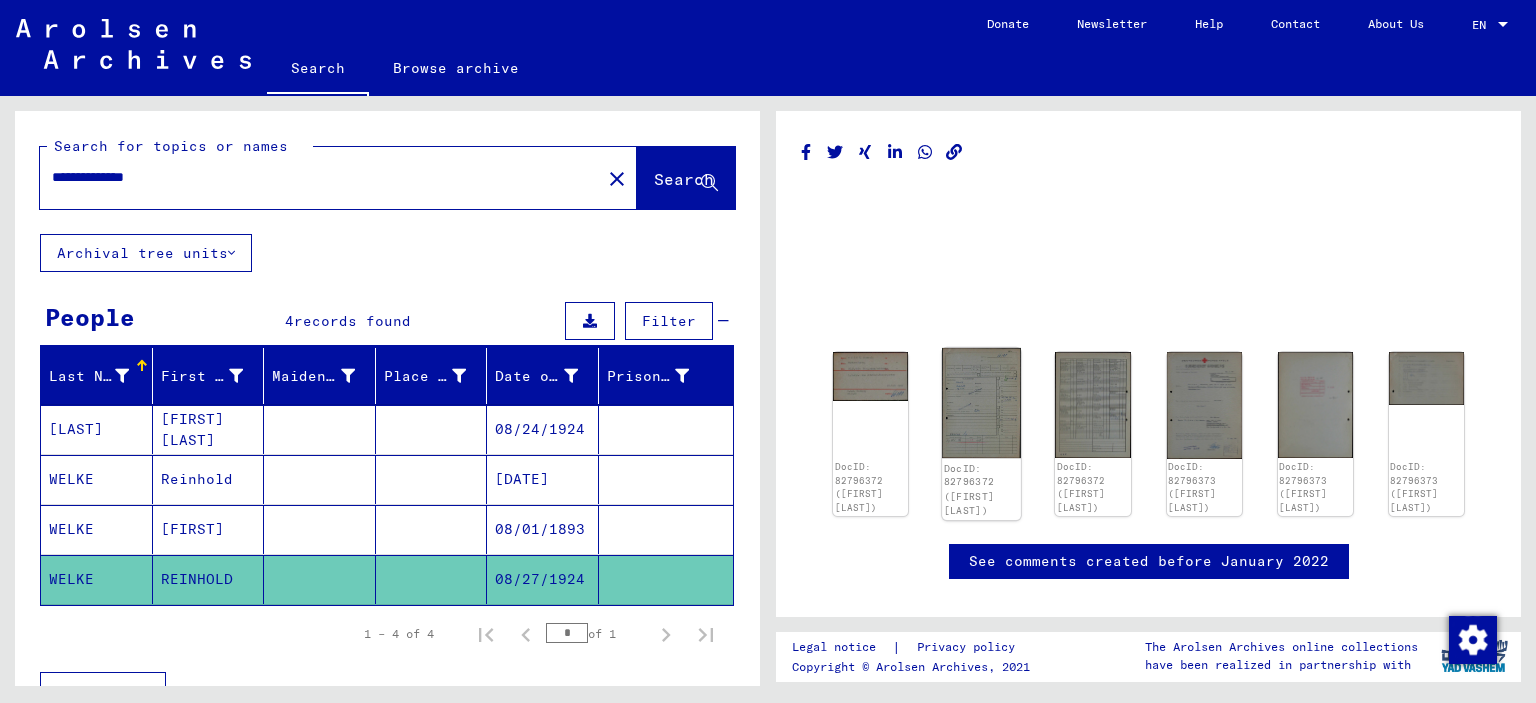click 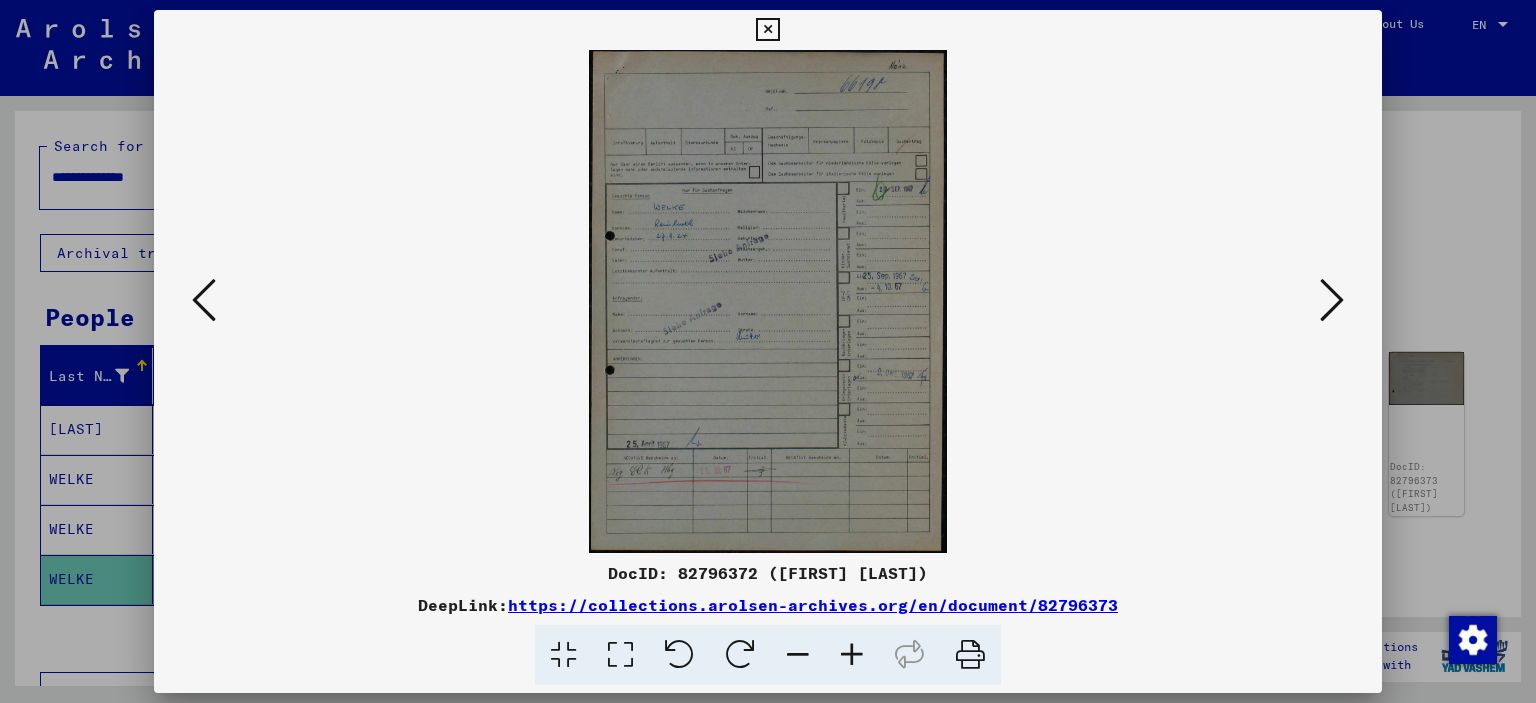 click at bounding box center [767, 30] 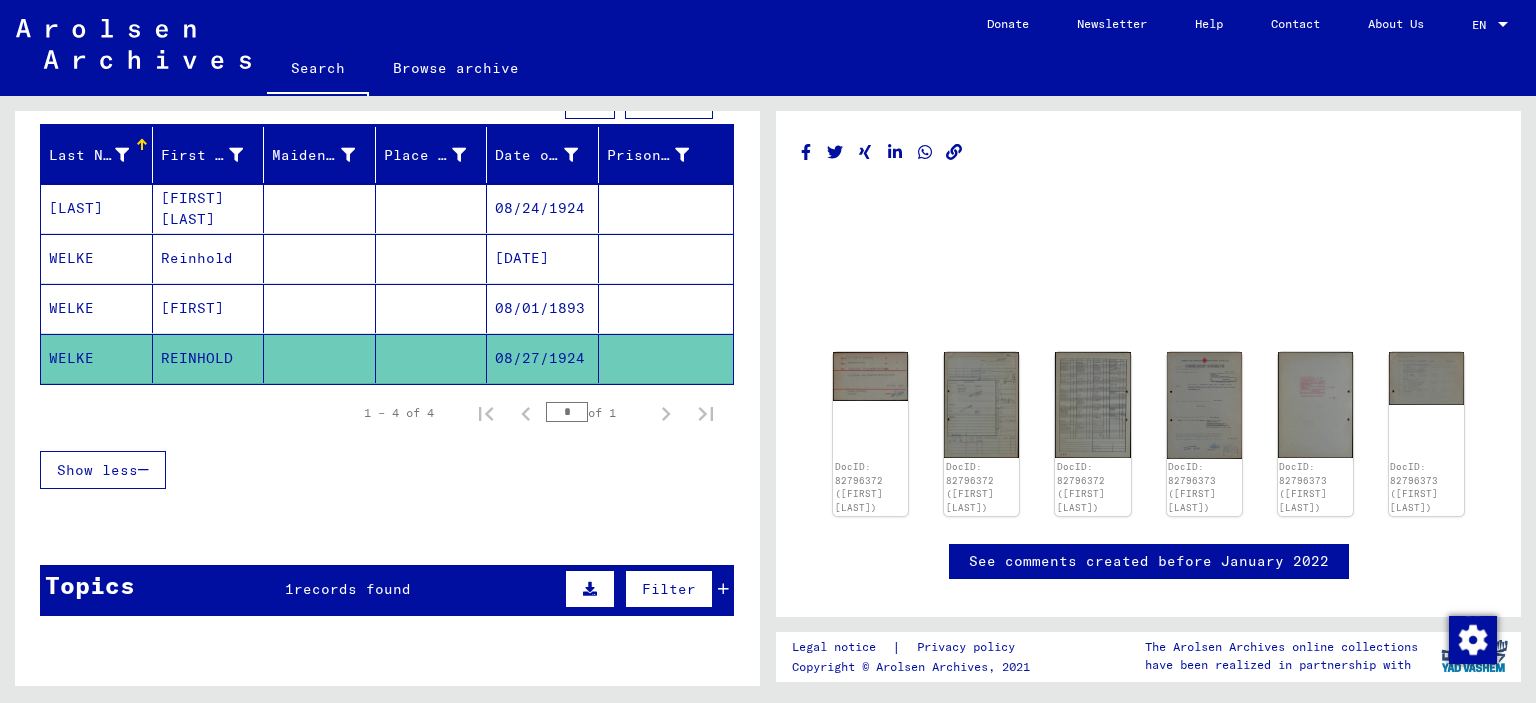 scroll, scrollTop: 0, scrollLeft: 0, axis: both 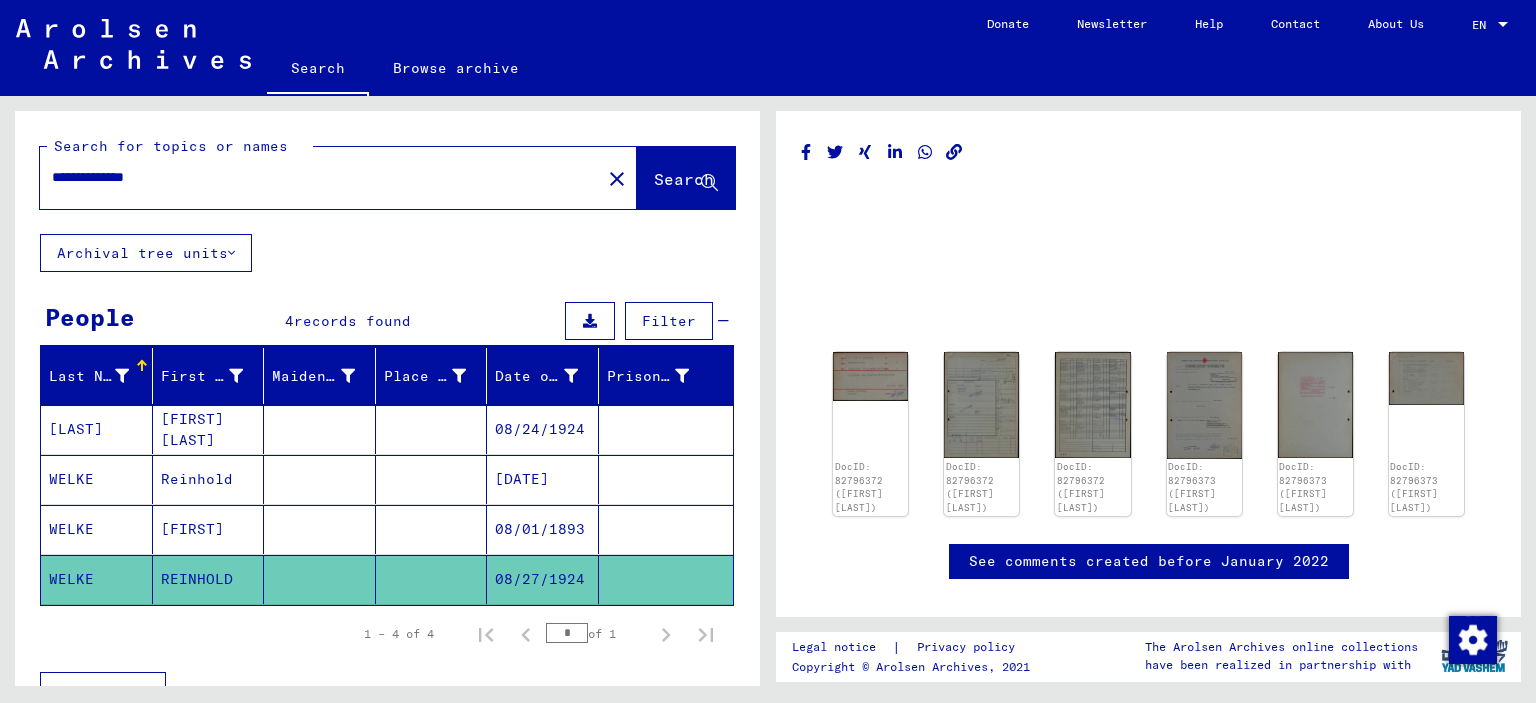 click on "**********" 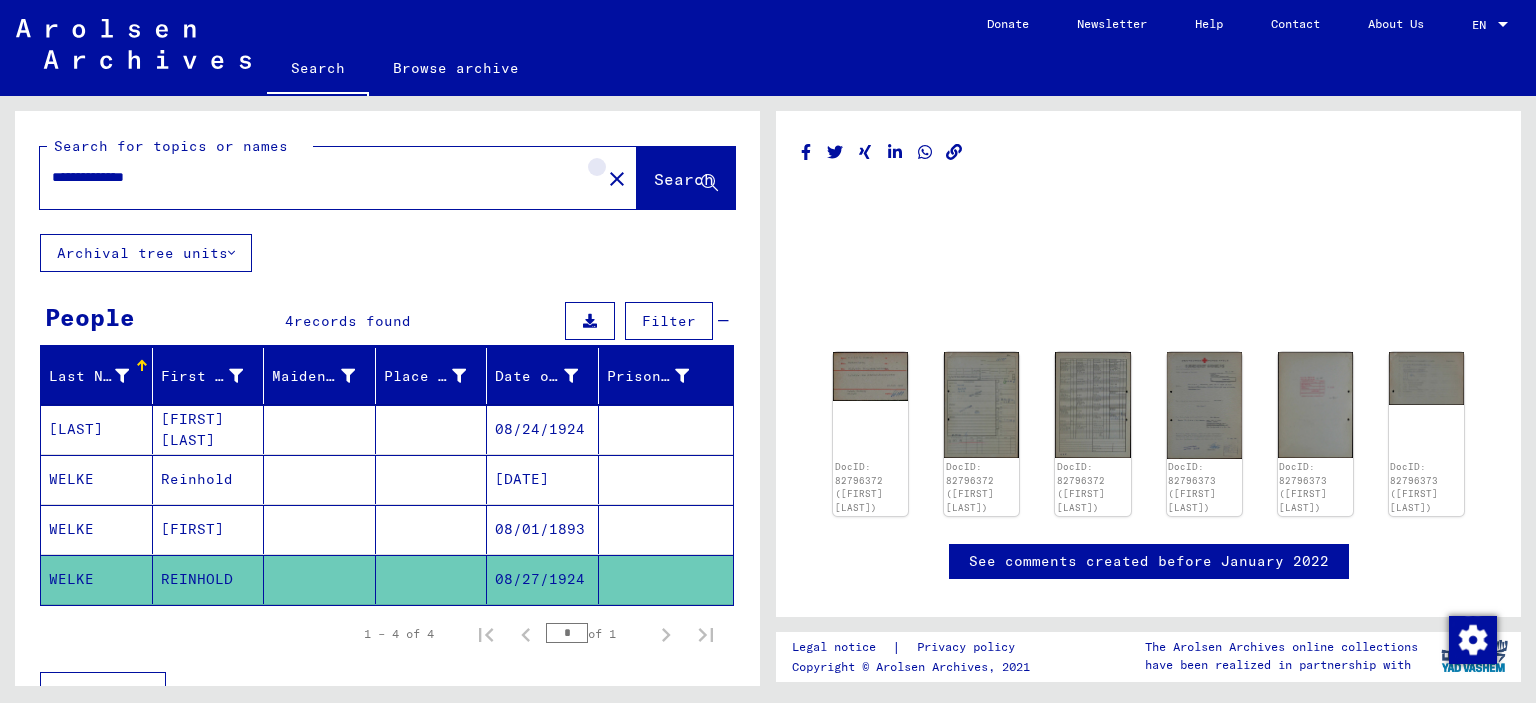 click on "close" 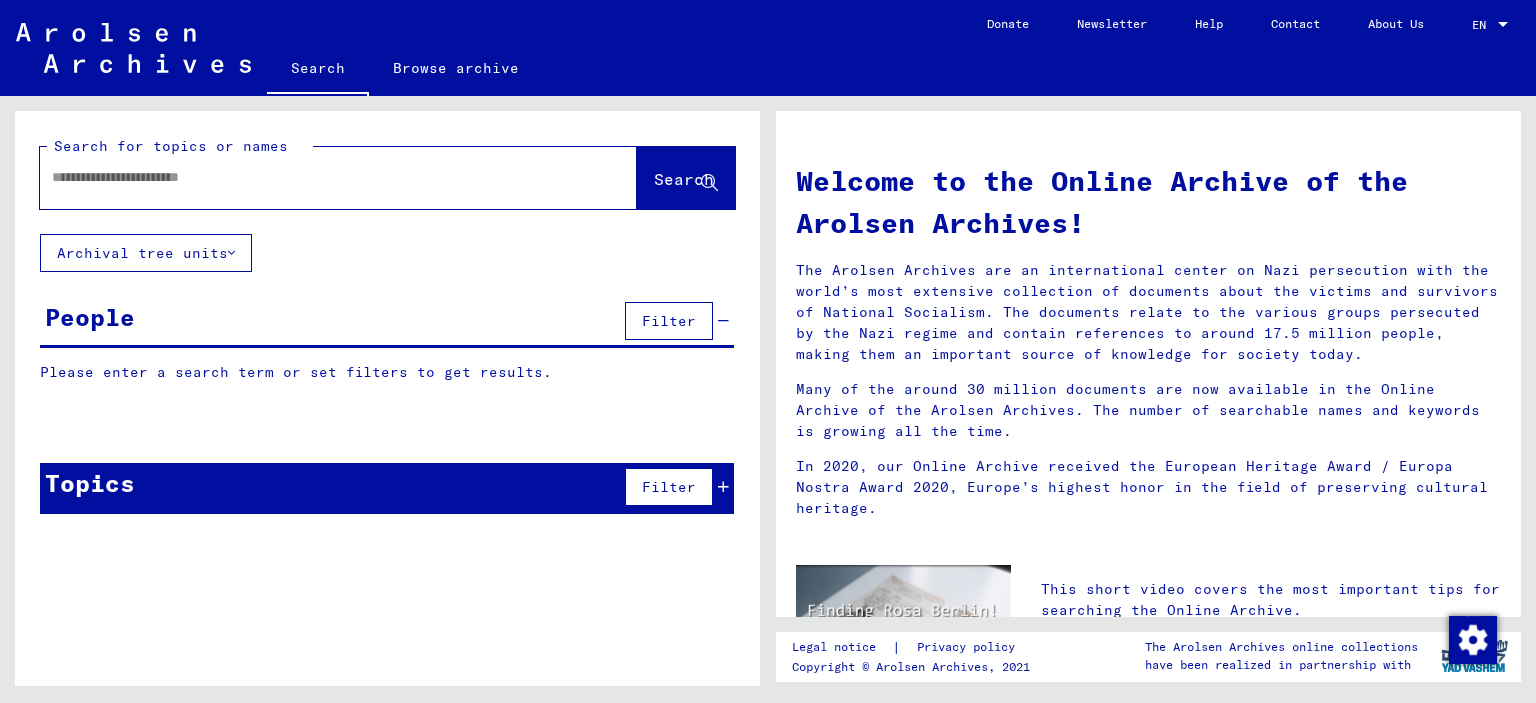 drag, startPoint x: 280, startPoint y: 174, endPoint x: 0, endPoint y: 211, distance: 282.43405 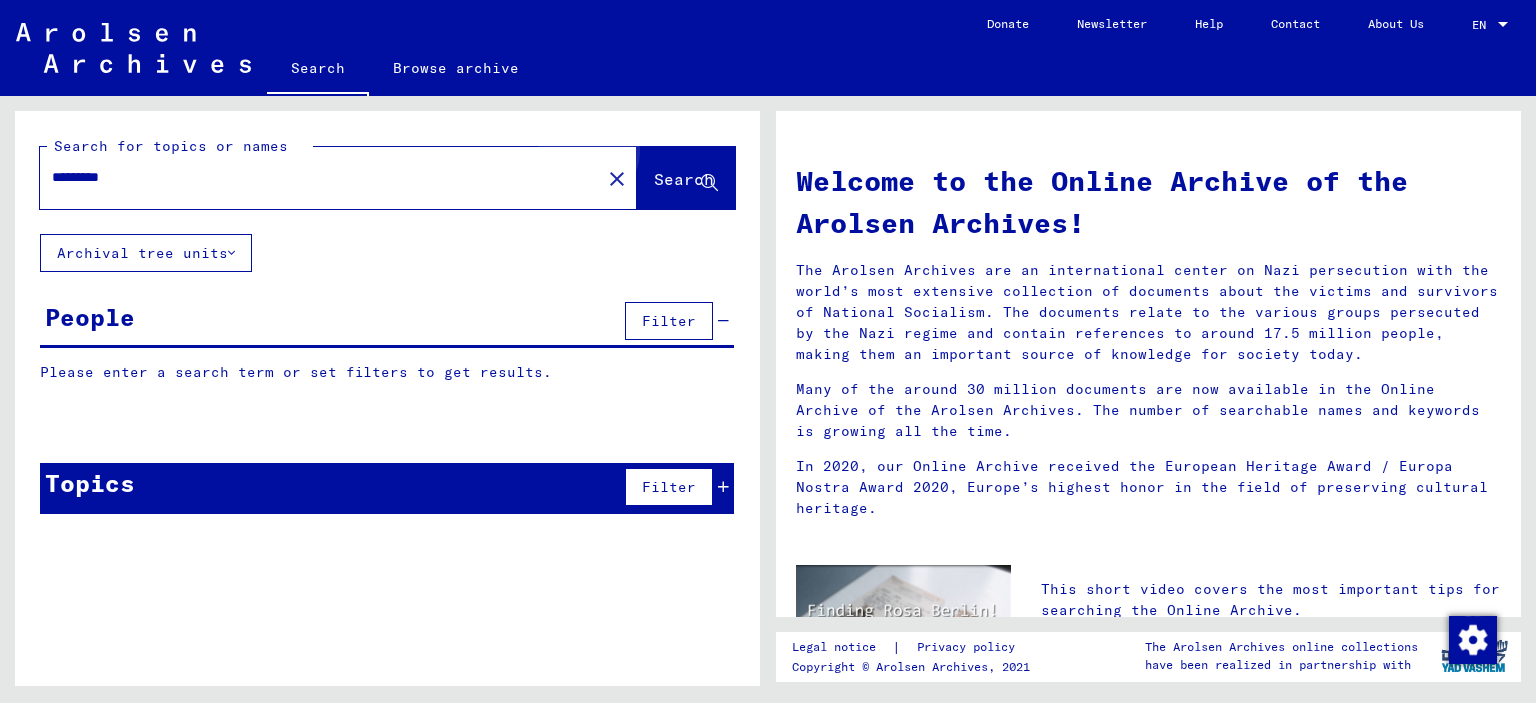 click on "Search" 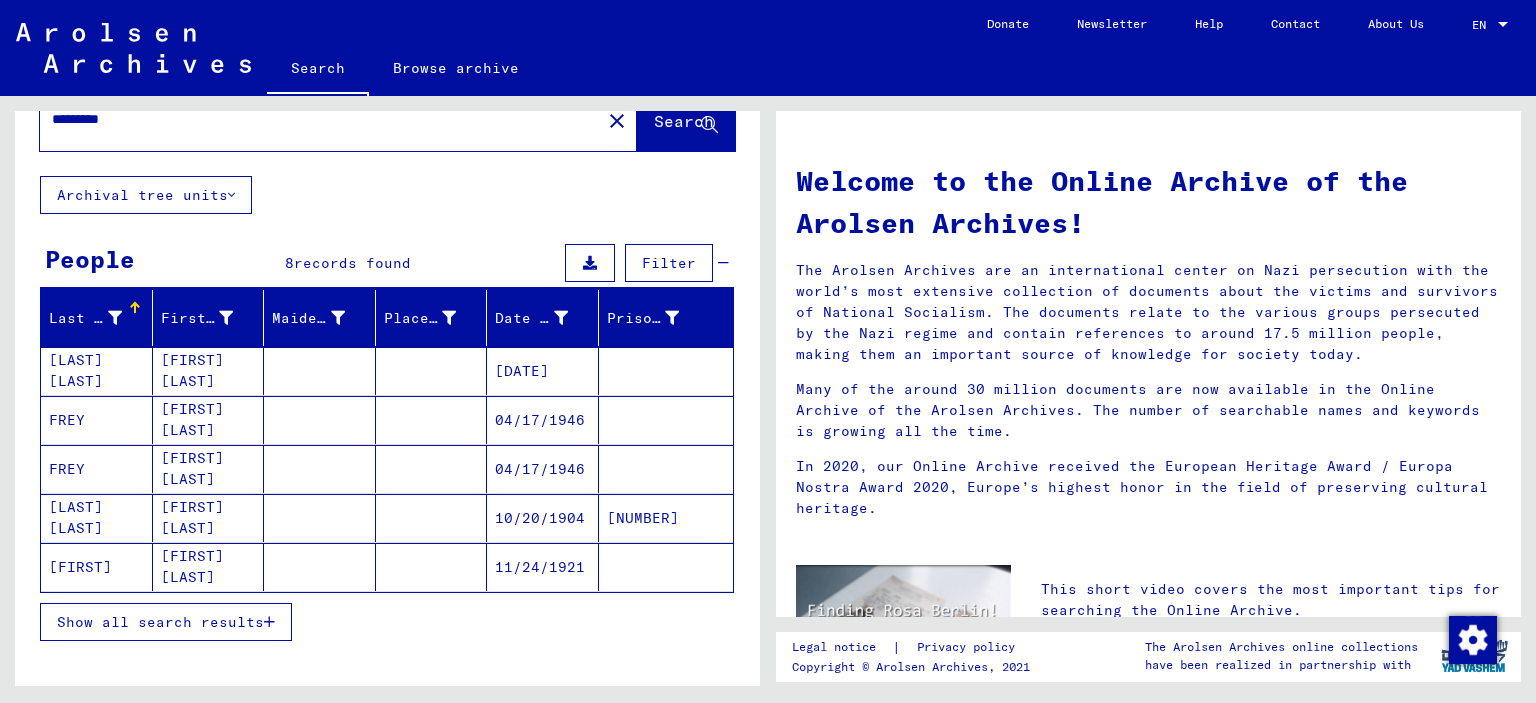 scroll, scrollTop: 0, scrollLeft: 0, axis: both 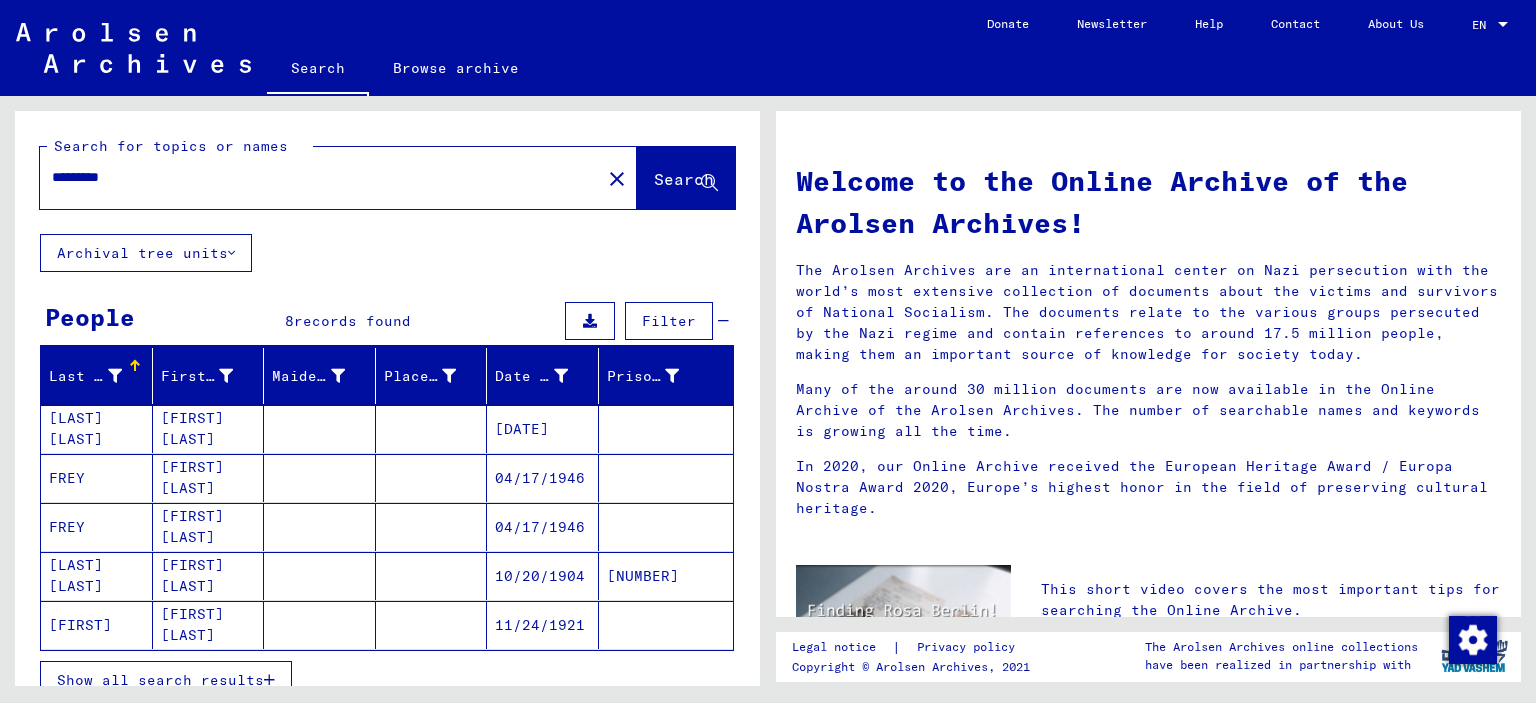 click on "*********" at bounding box center (314, 177) 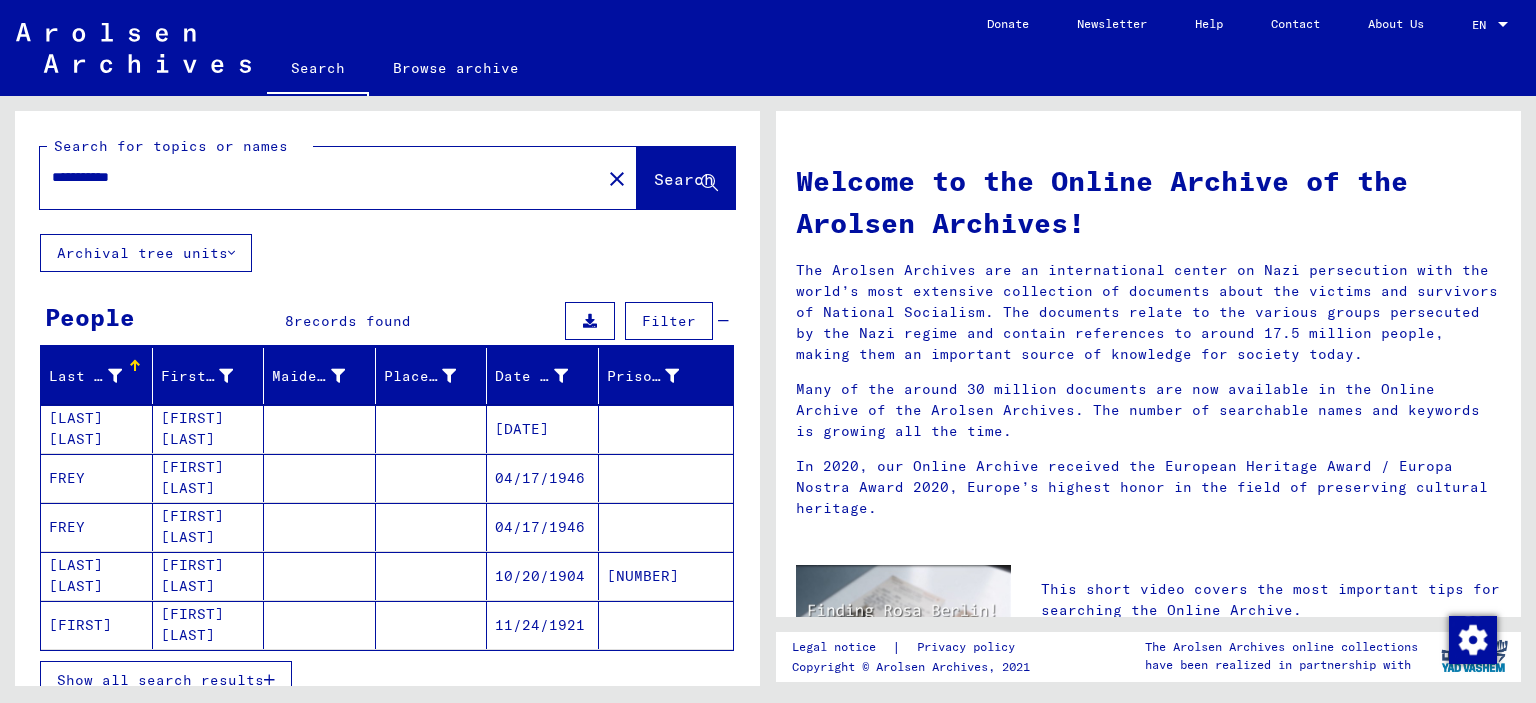 type on "**********" 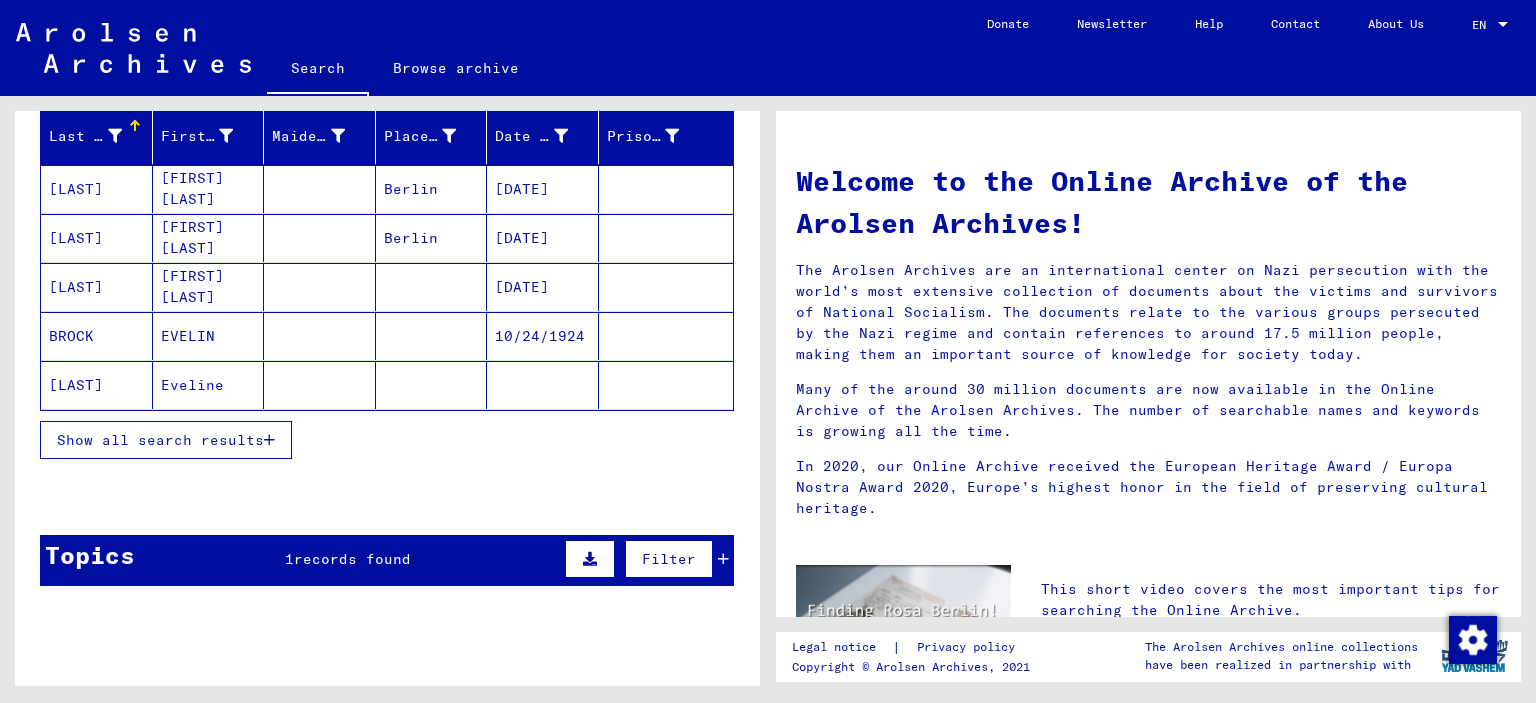 scroll, scrollTop: 195, scrollLeft: 0, axis: vertical 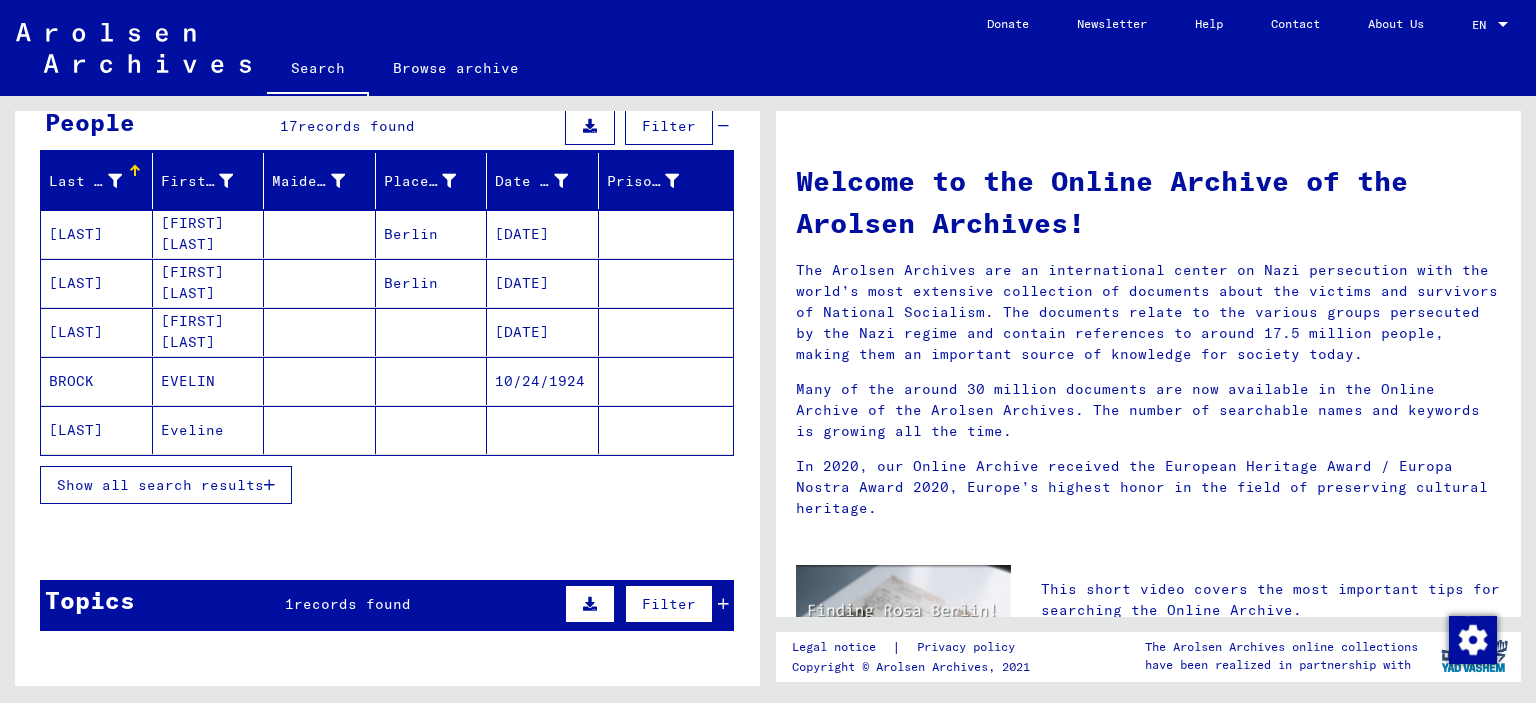 click on "Show all search results" at bounding box center (166, 485) 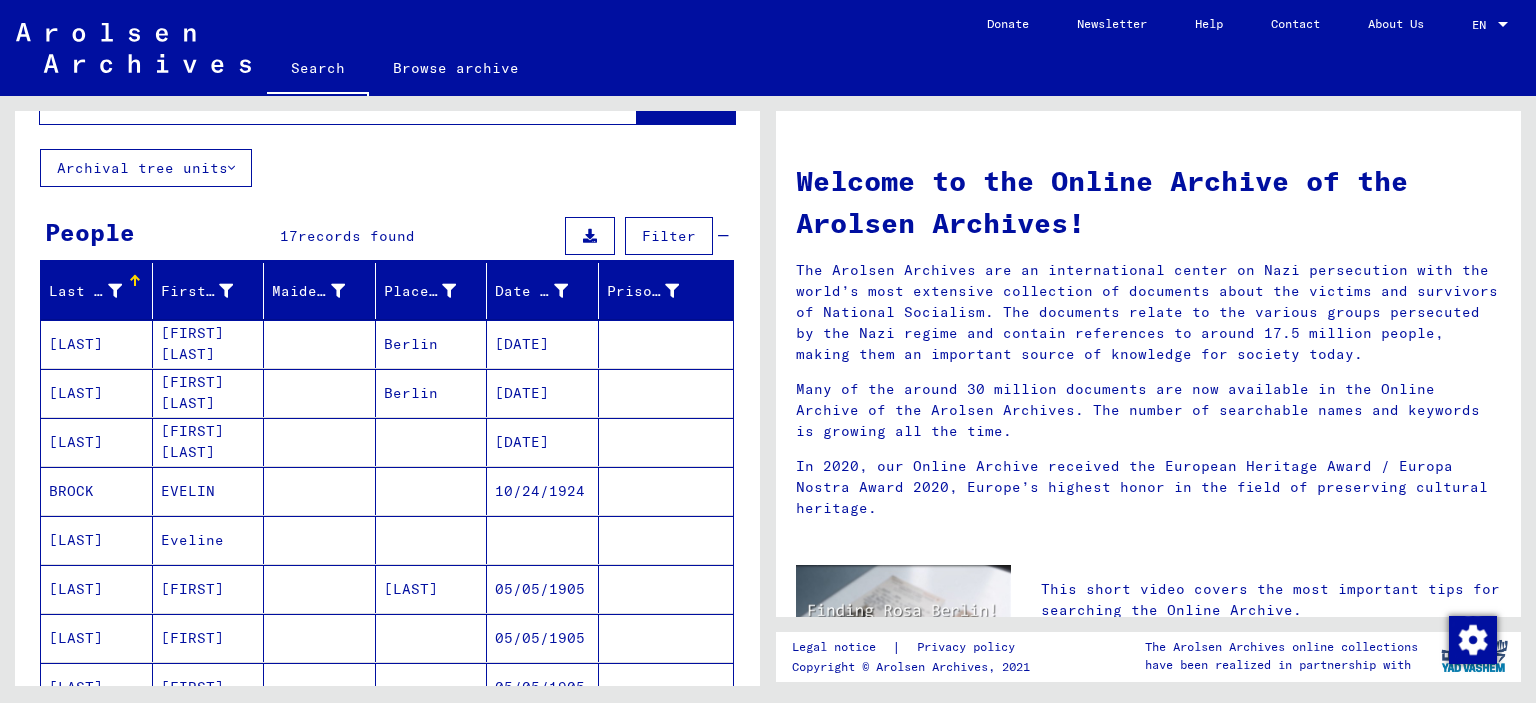 scroll, scrollTop: 0, scrollLeft: 0, axis: both 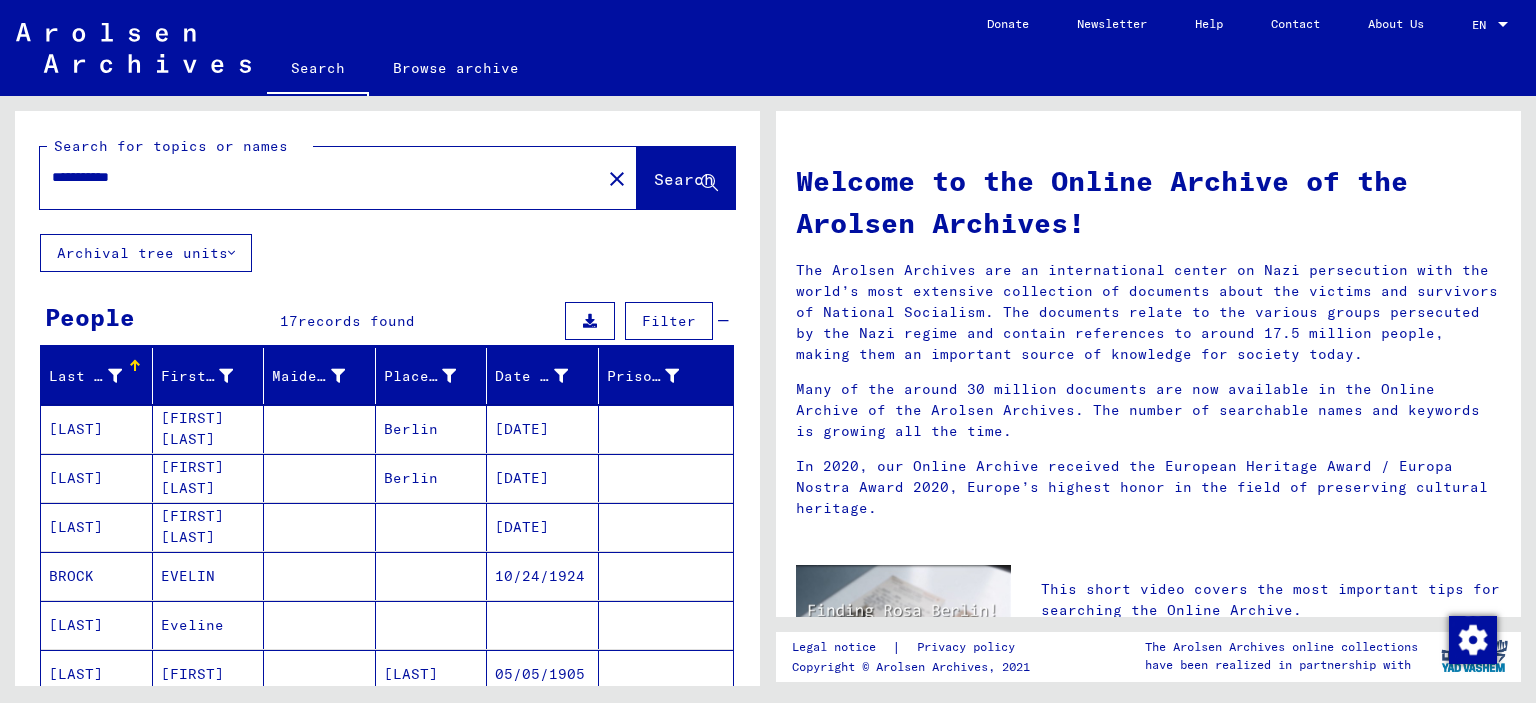 click on "close" 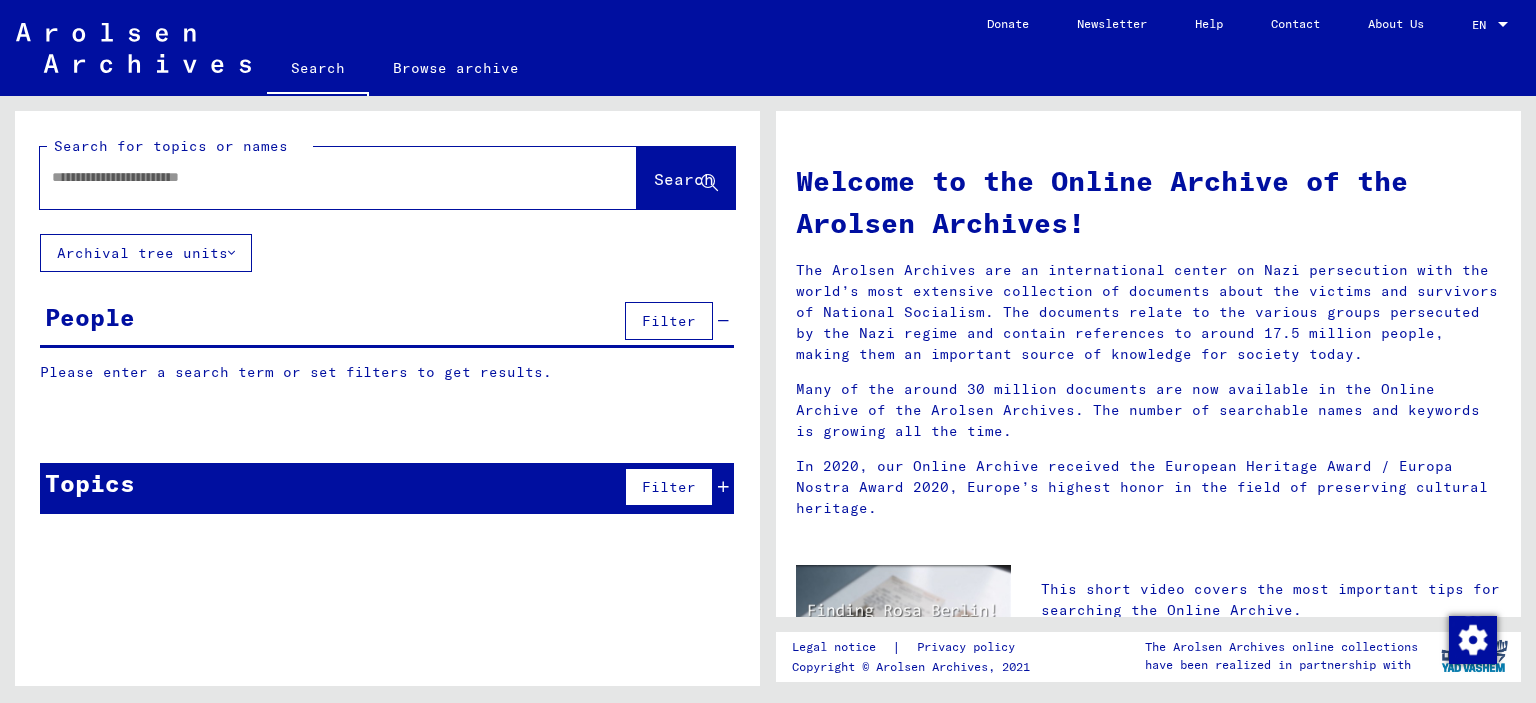 click at bounding box center (314, 177) 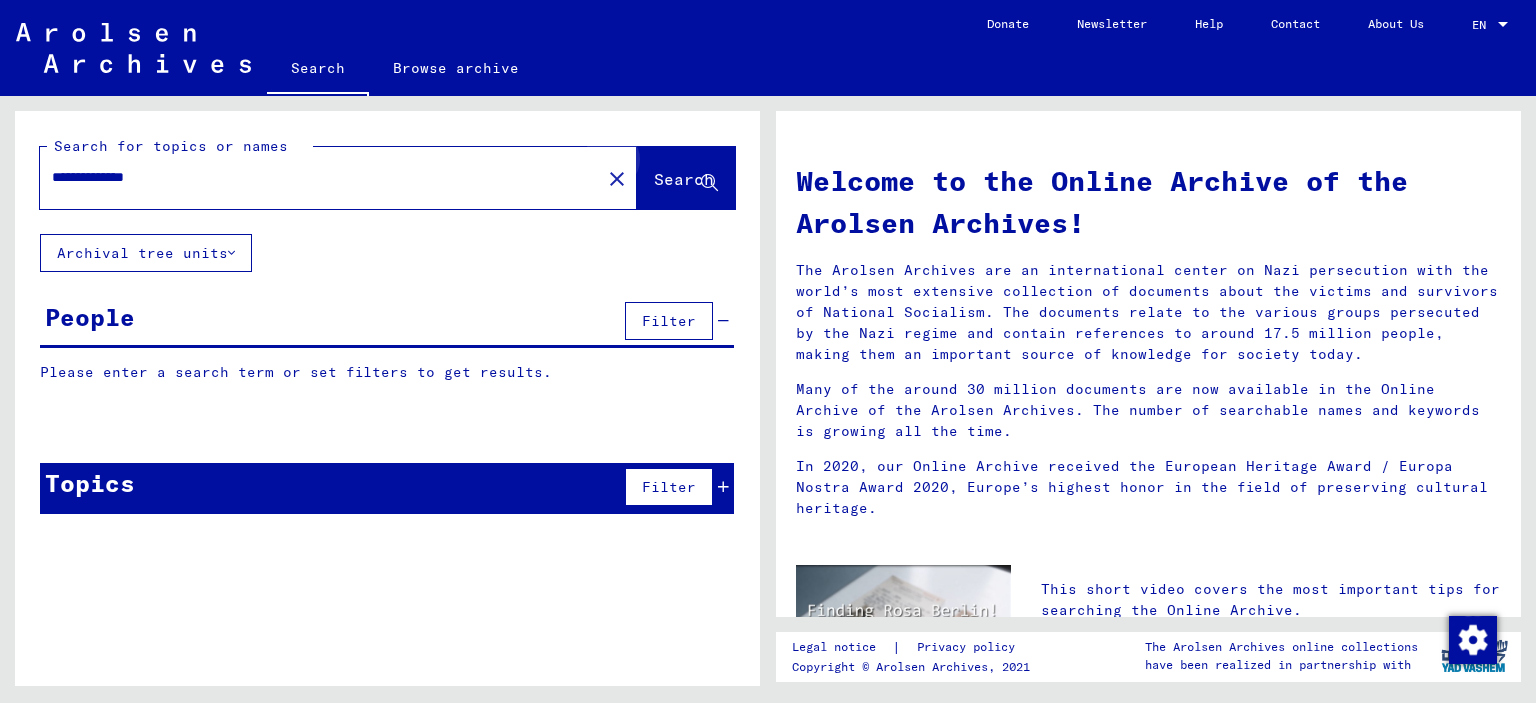 click on "Search" 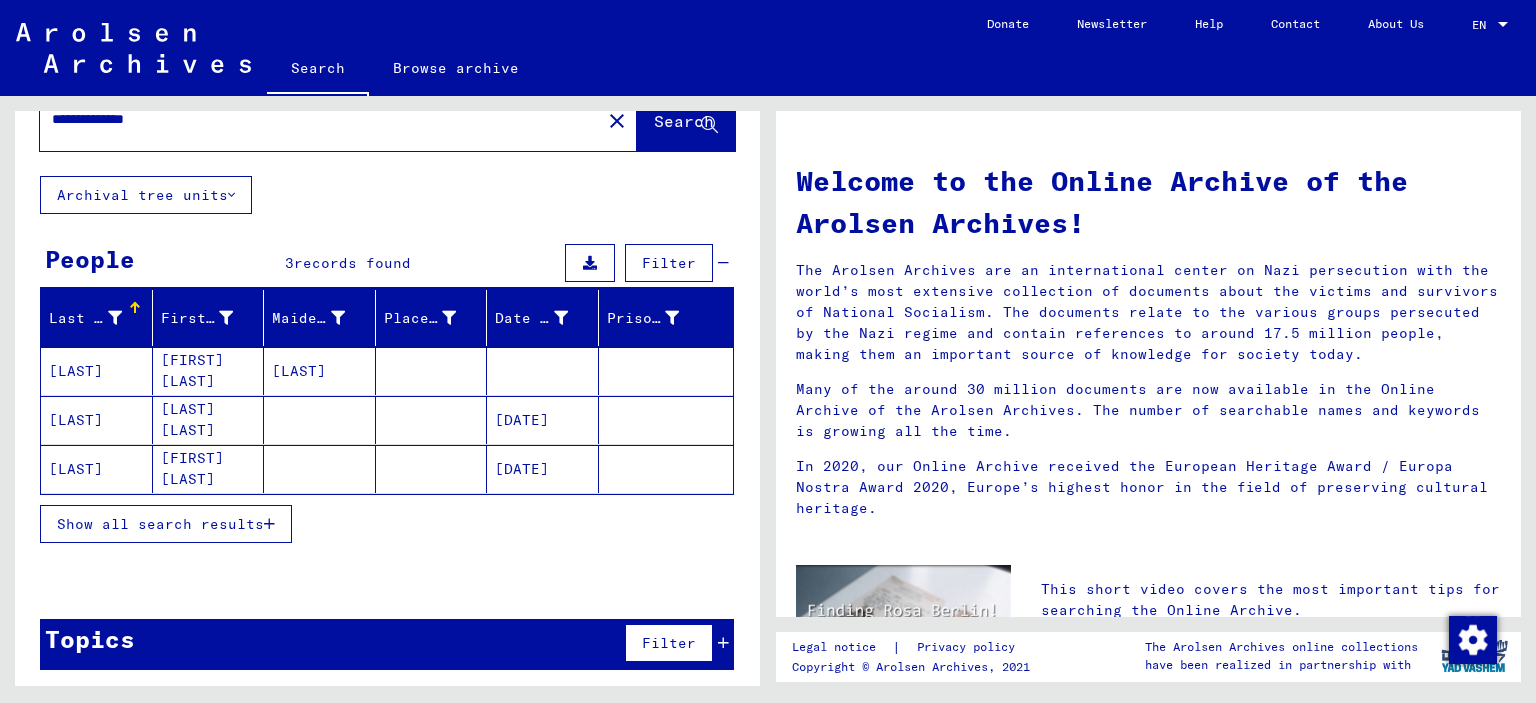 scroll, scrollTop: 0, scrollLeft: 0, axis: both 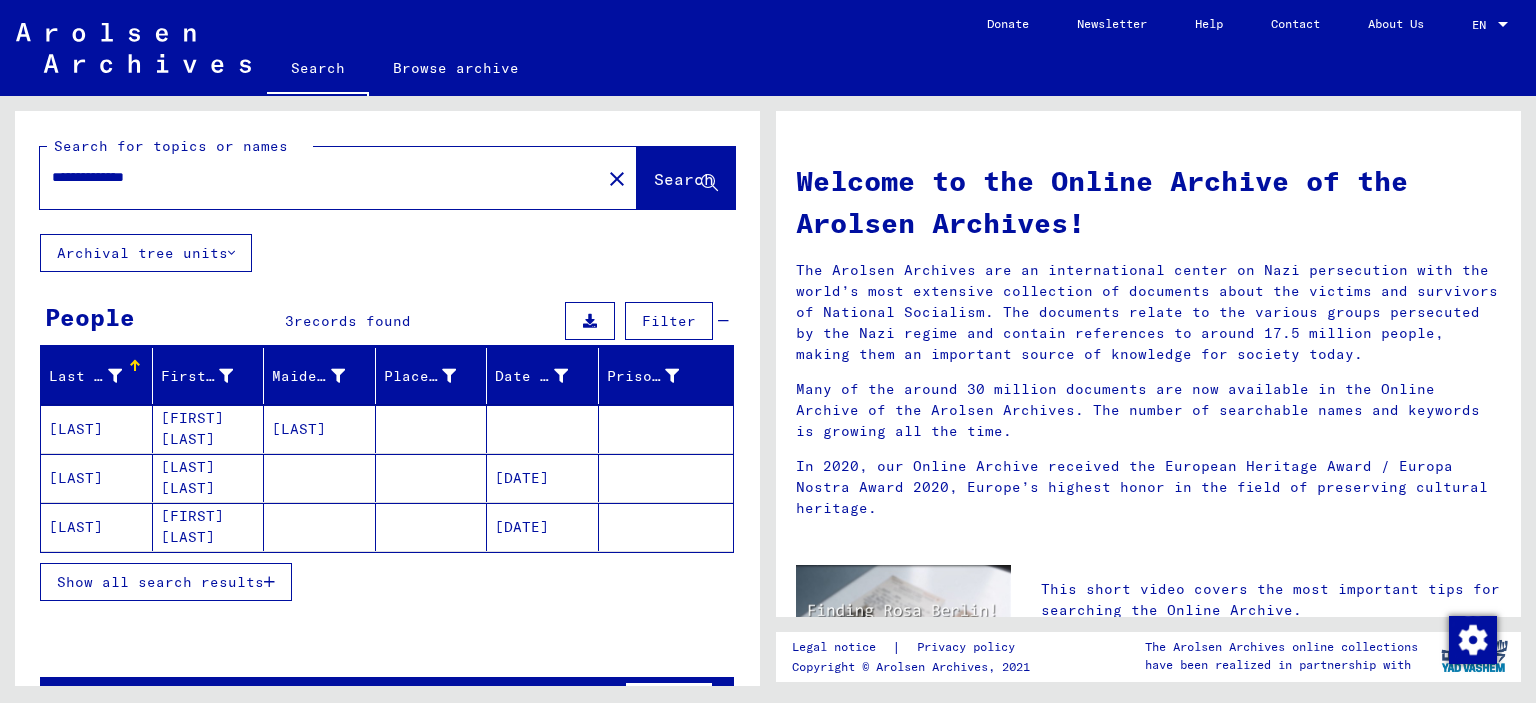 drag, startPoint x: 191, startPoint y: 180, endPoint x: 0, endPoint y: 192, distance: 191.37659 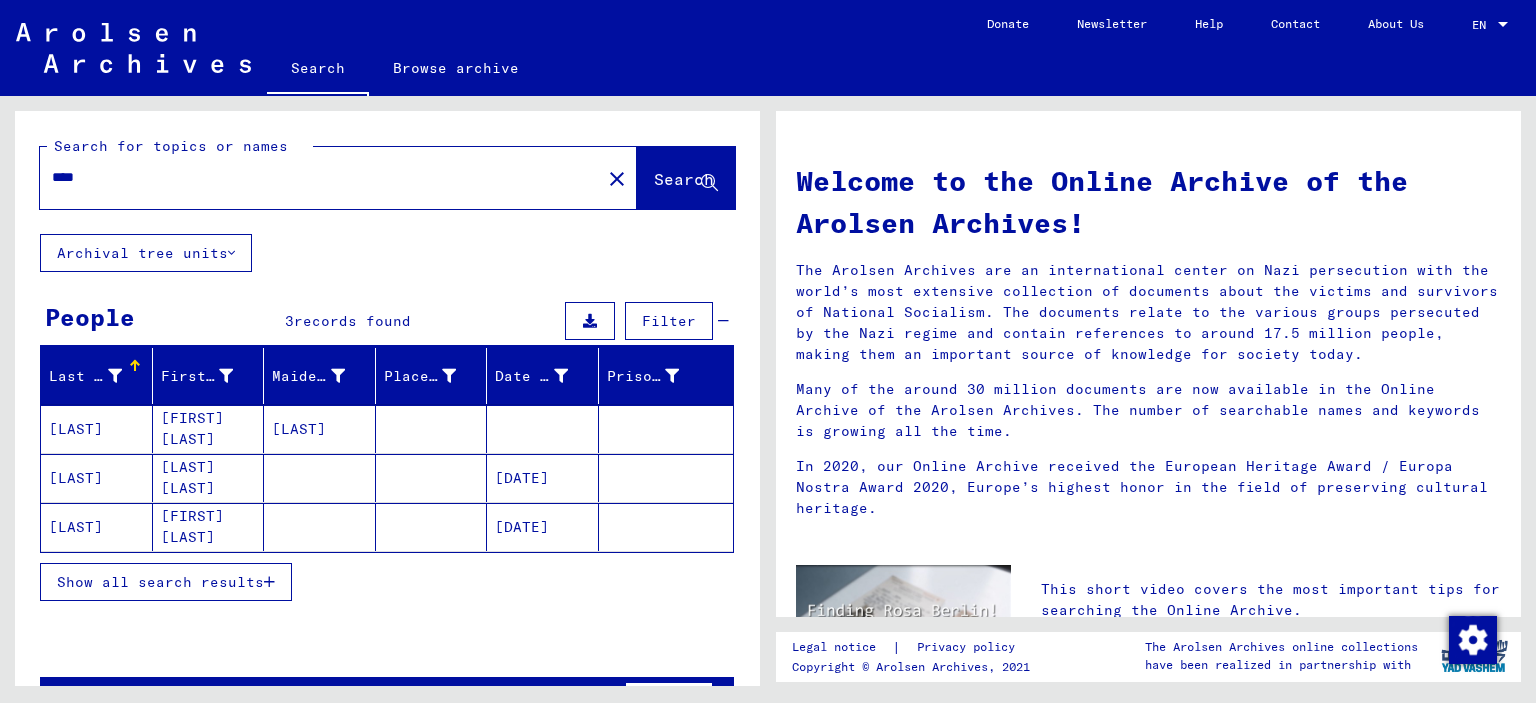 type on "****" 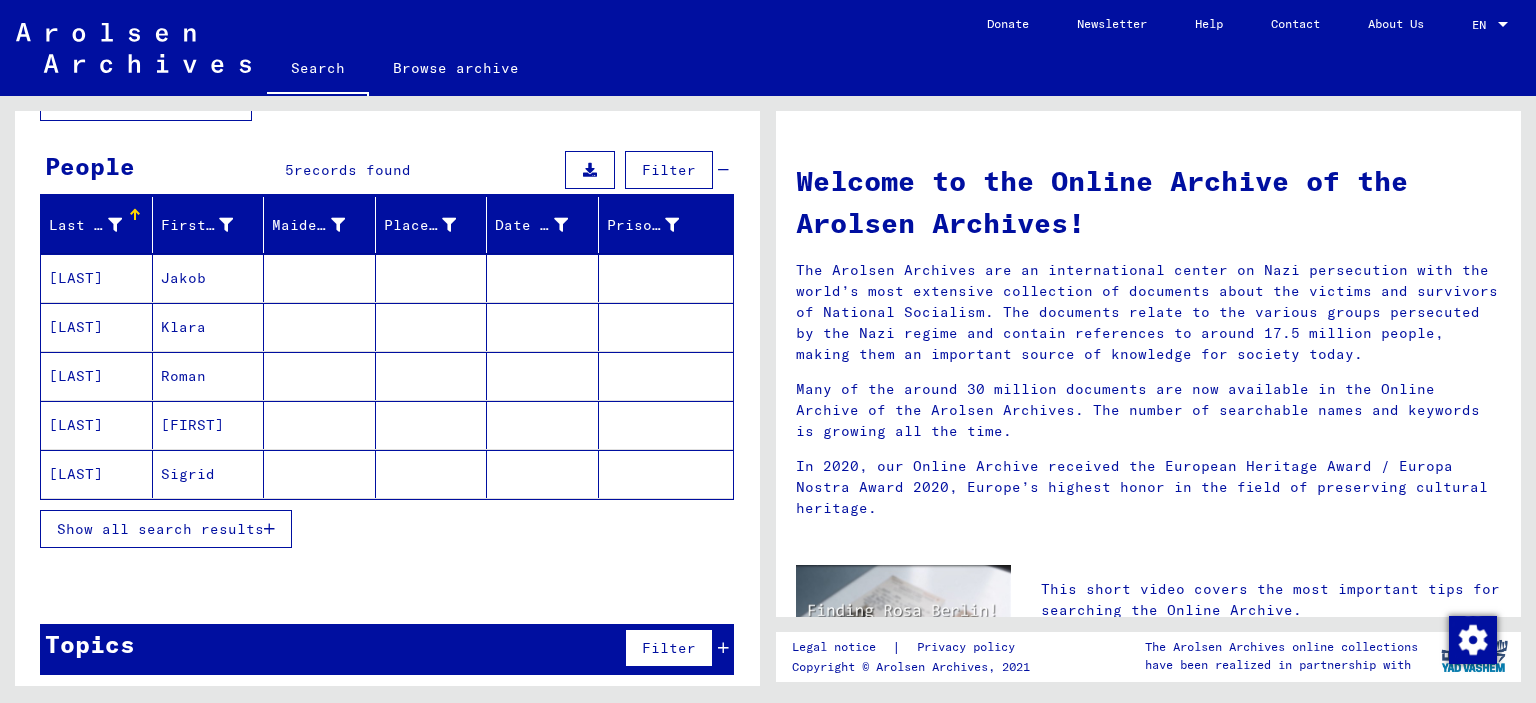 scroll, scrollTop: 156, scrollLeft: 0, axis: vertical 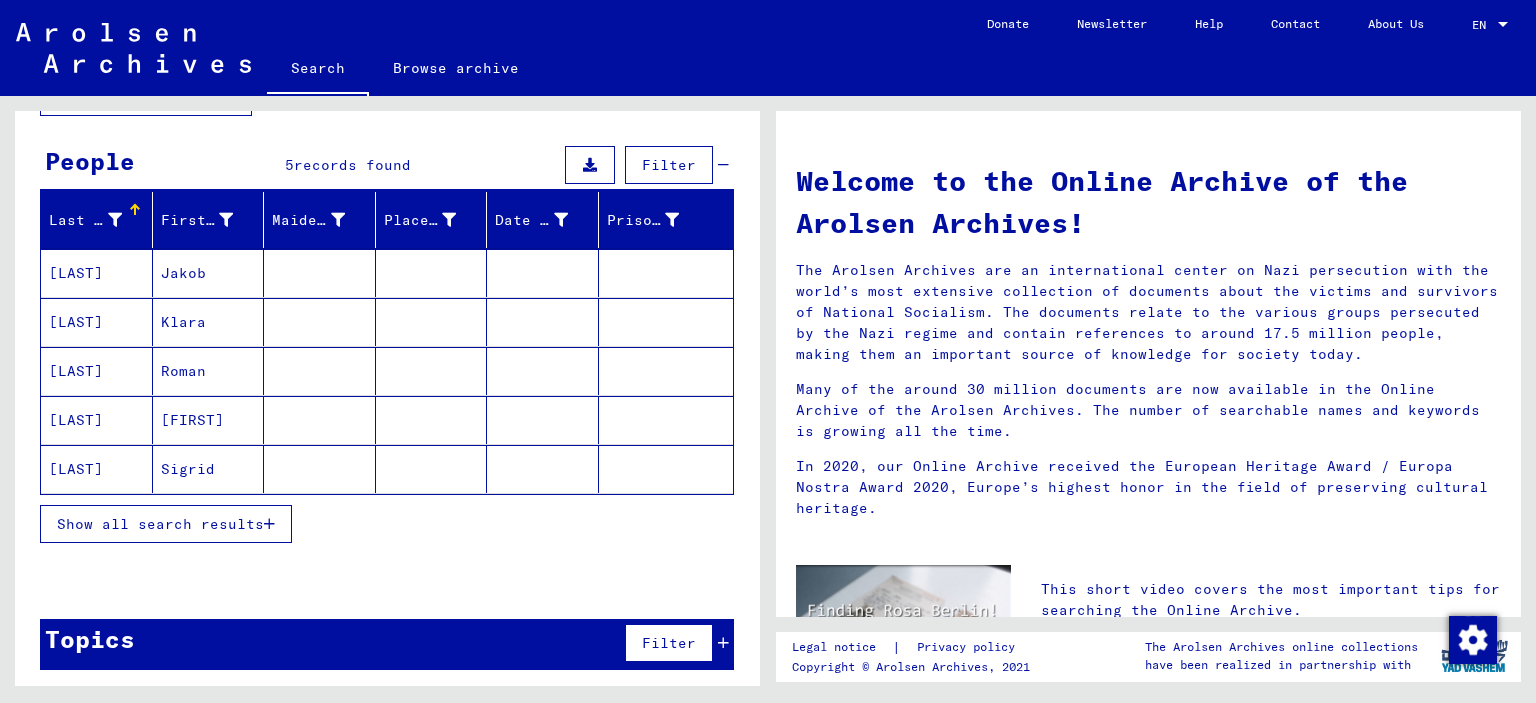 click on "[LAST]" at bounding box center [97, 322] 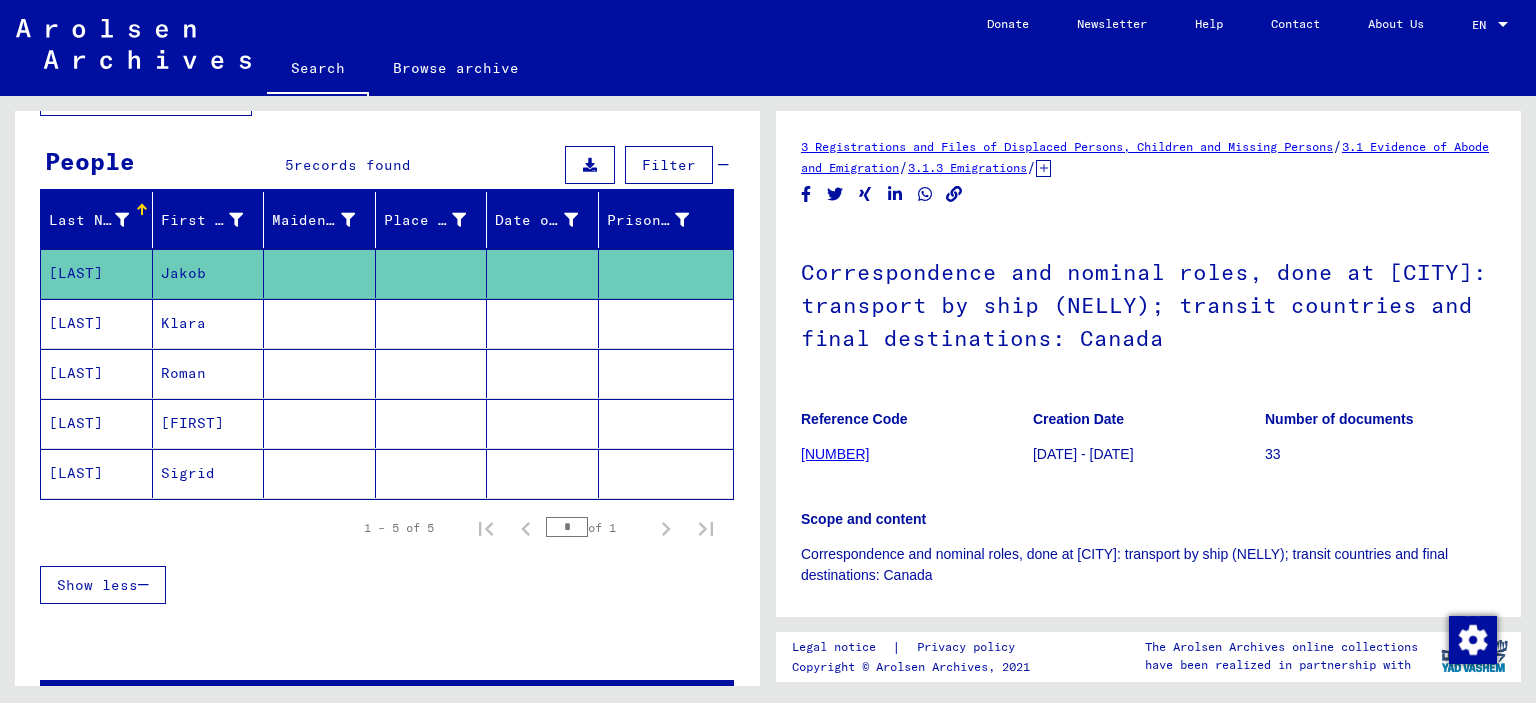click on "[LAST]" 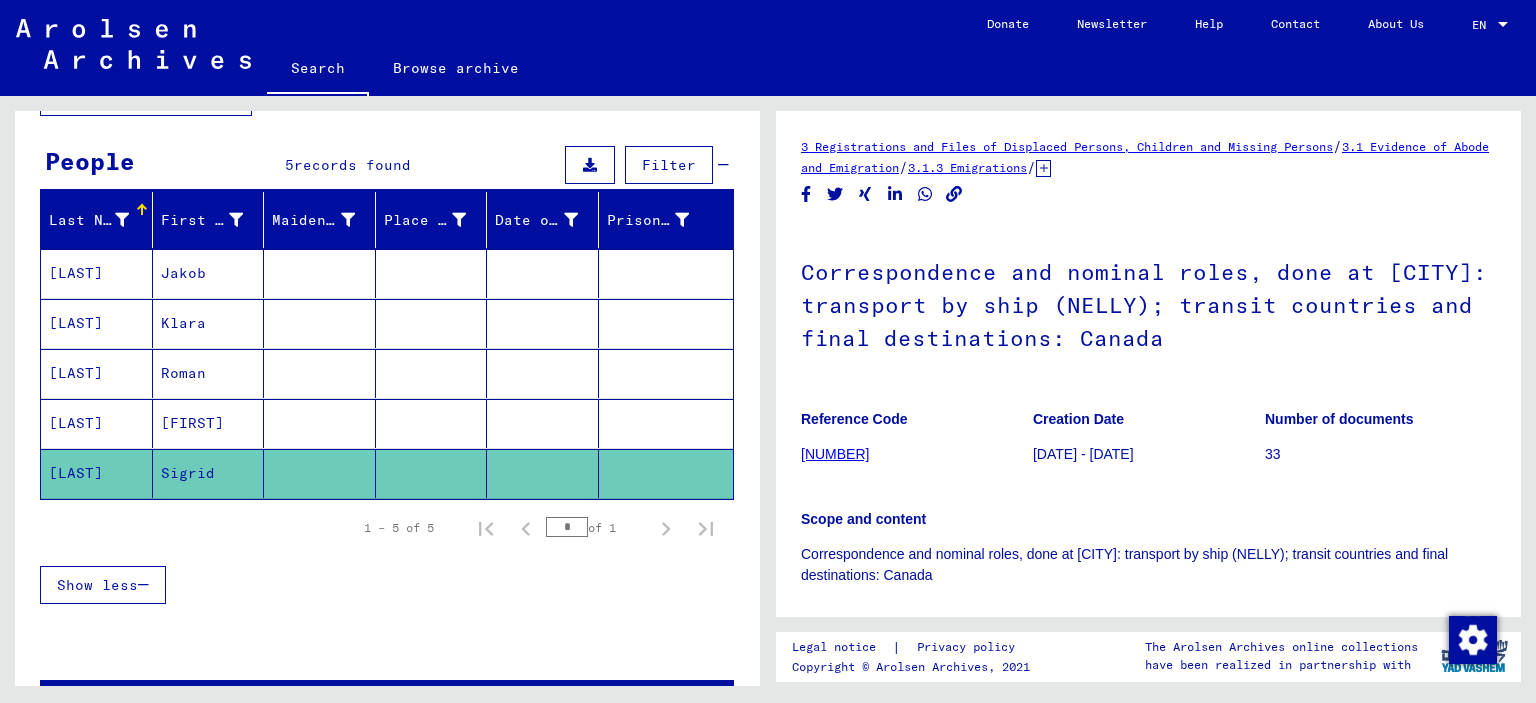 click on "[NUMBER]" 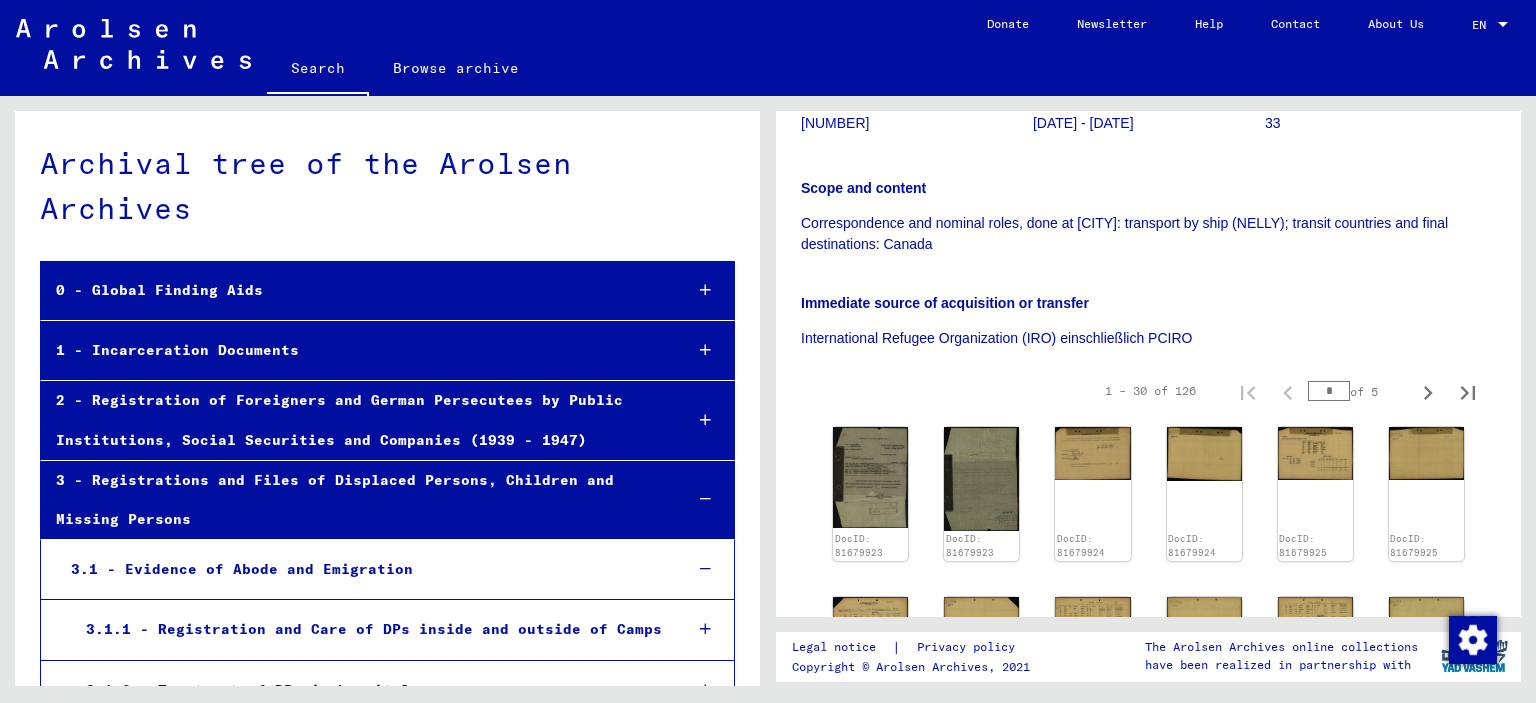 scroll, scrollTop: 552, scrollLeft: 0, axis: vertical 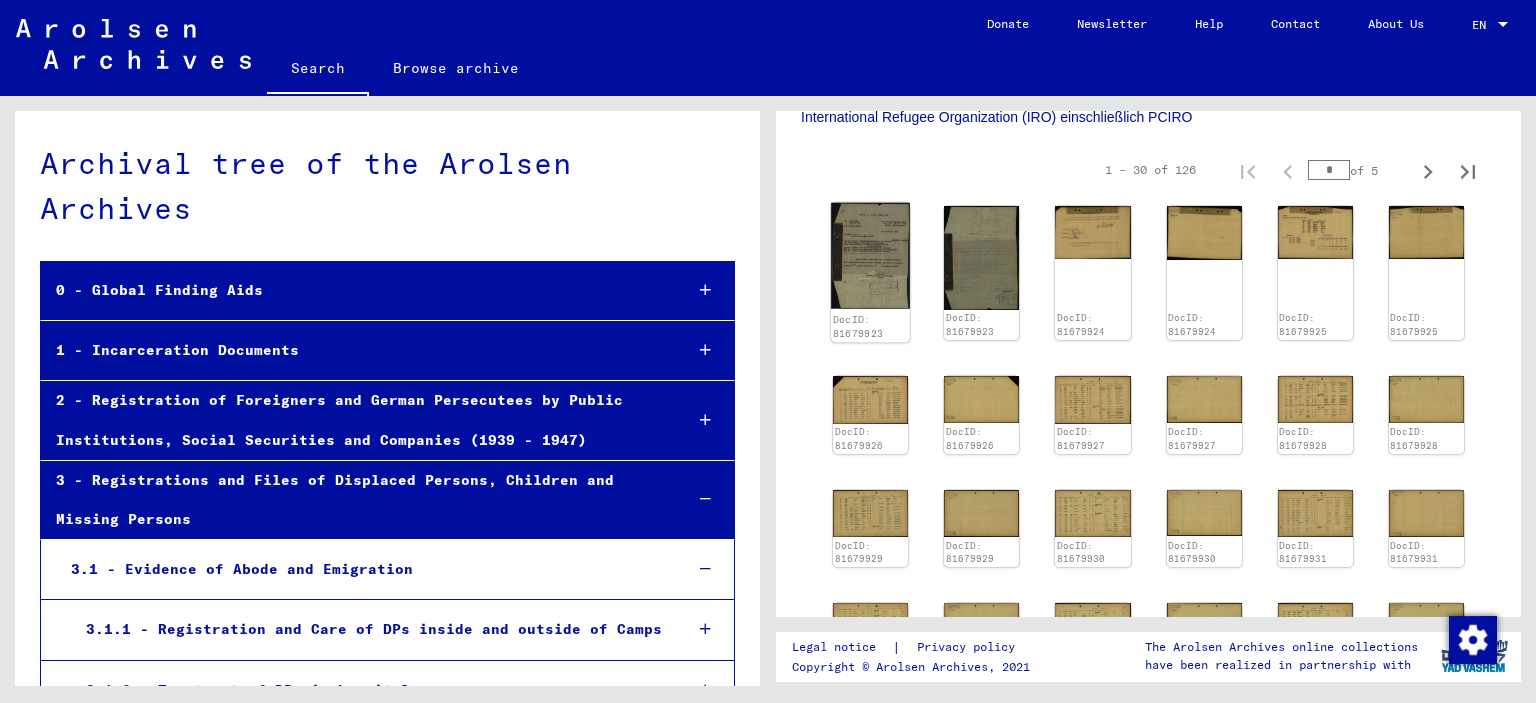 click 